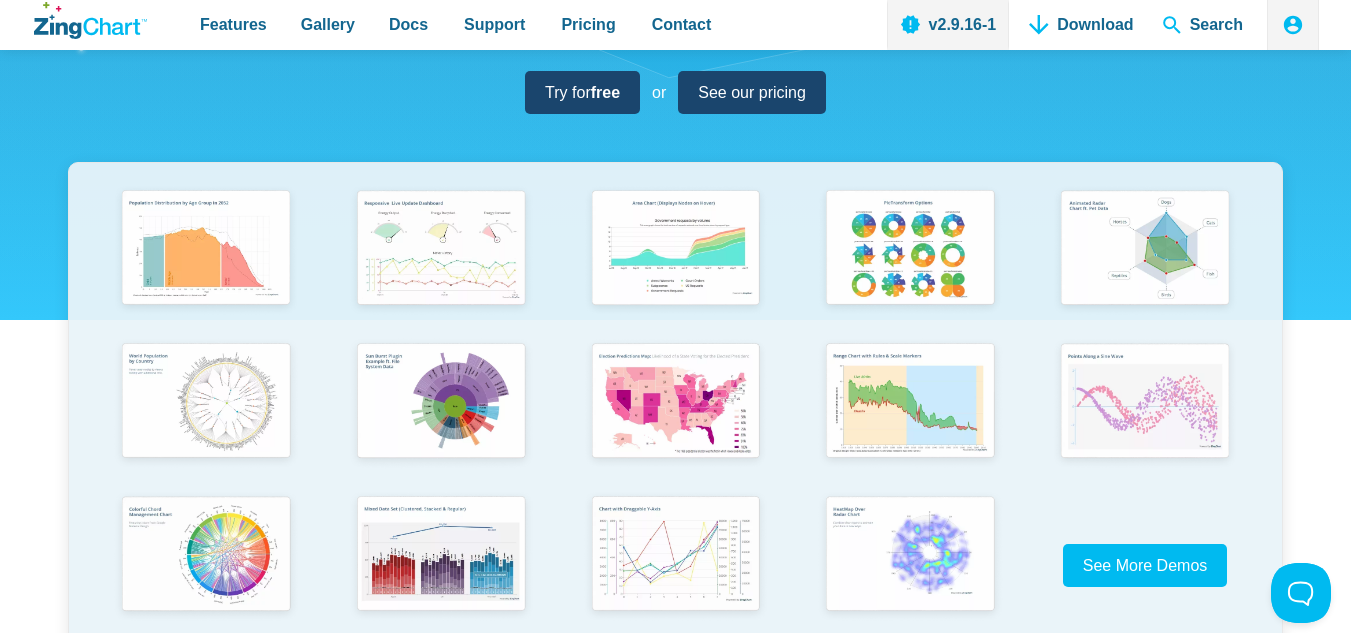 scroll, scrollTop: 300, scrollLeft: 0, axis: vertical 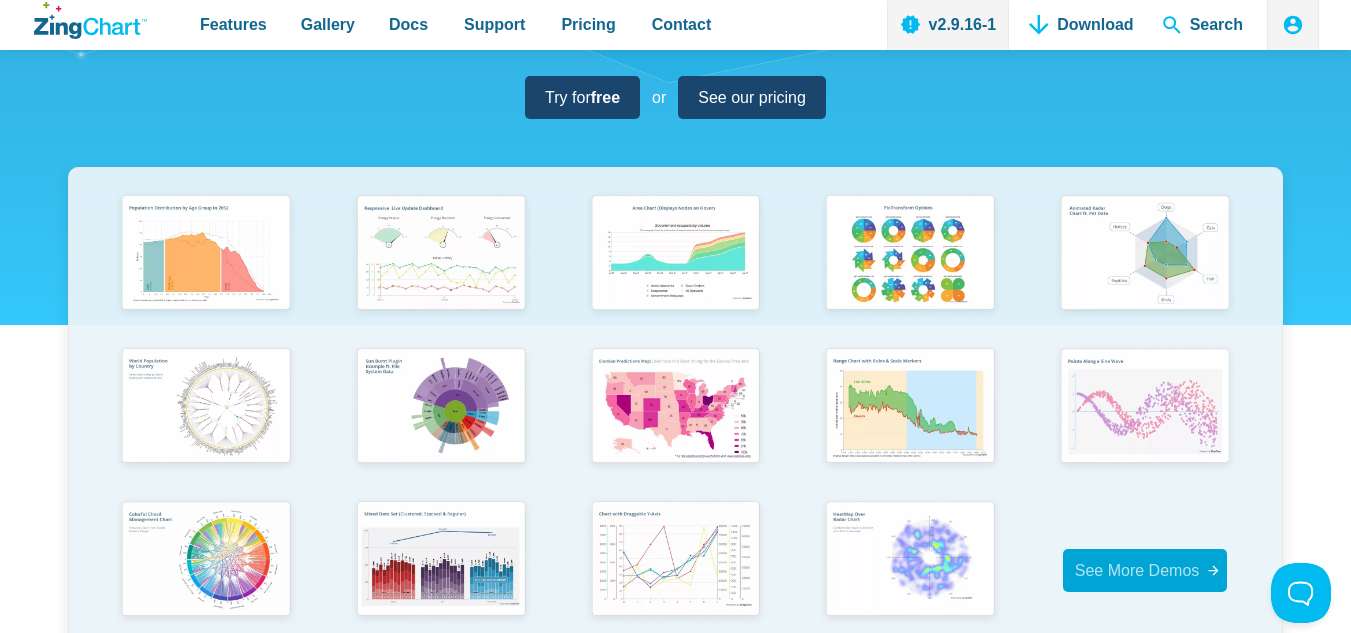 click on "See More Demos" at bounding box center [1137, 570] 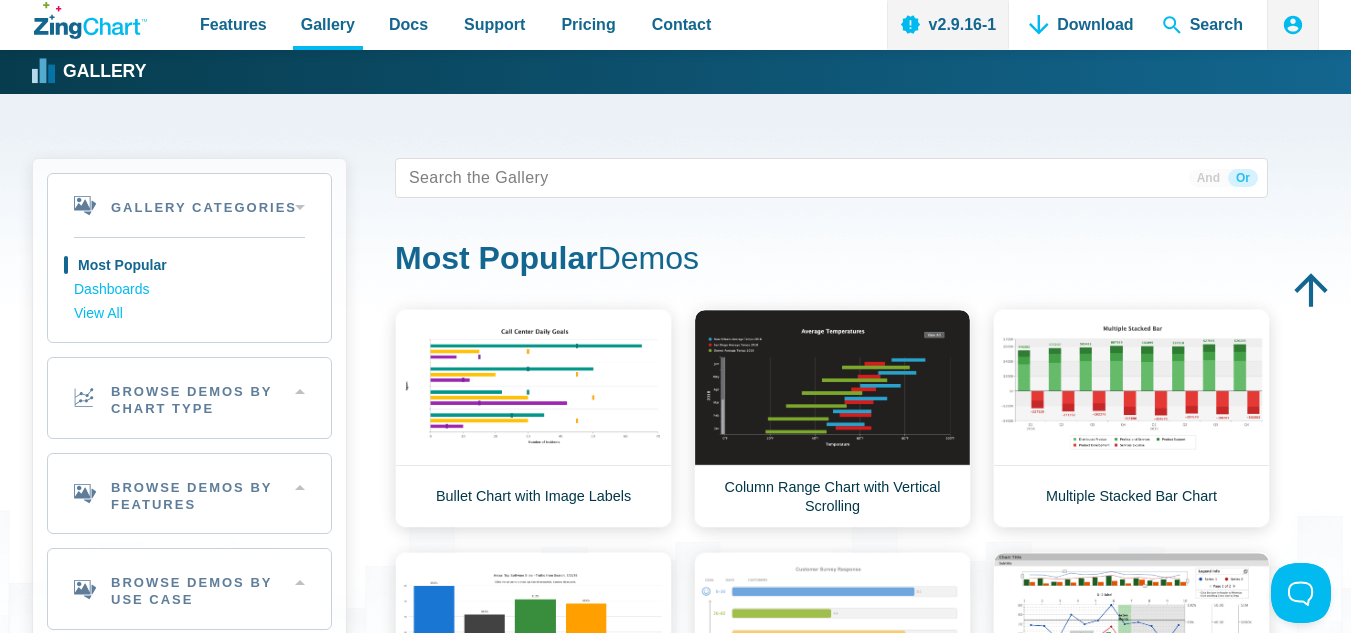 scroll, scrollTop: 100, scrollLeft: 0, axis: vertical 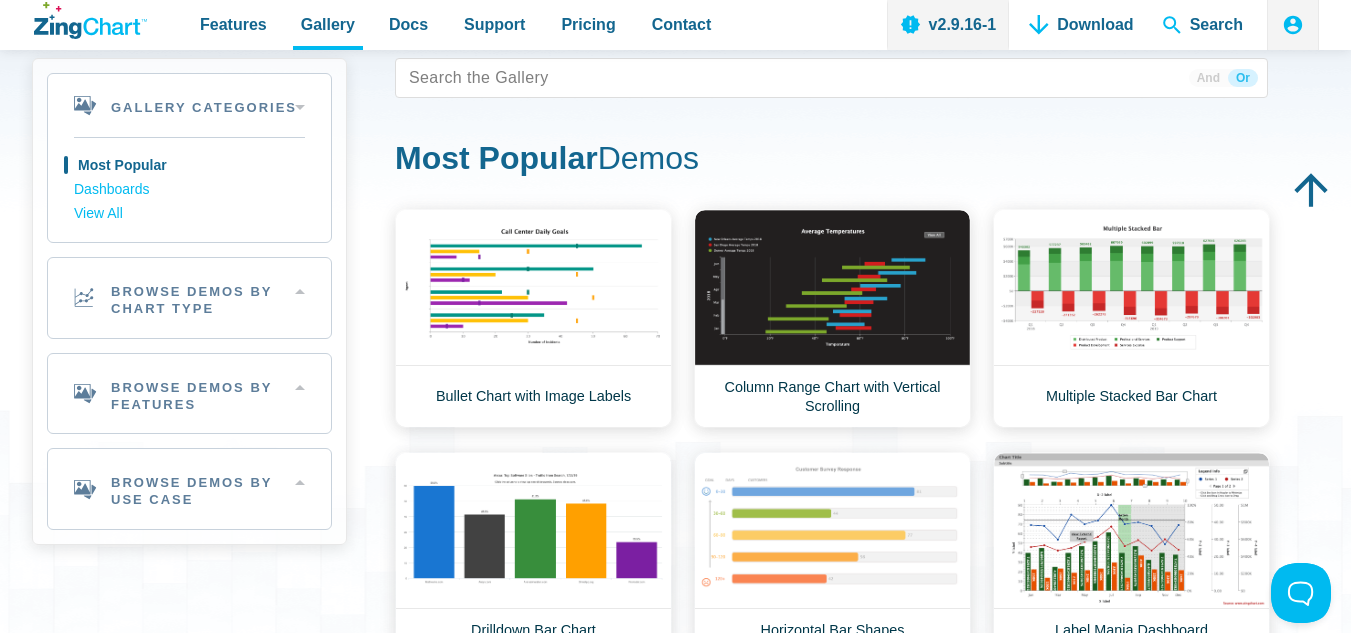click 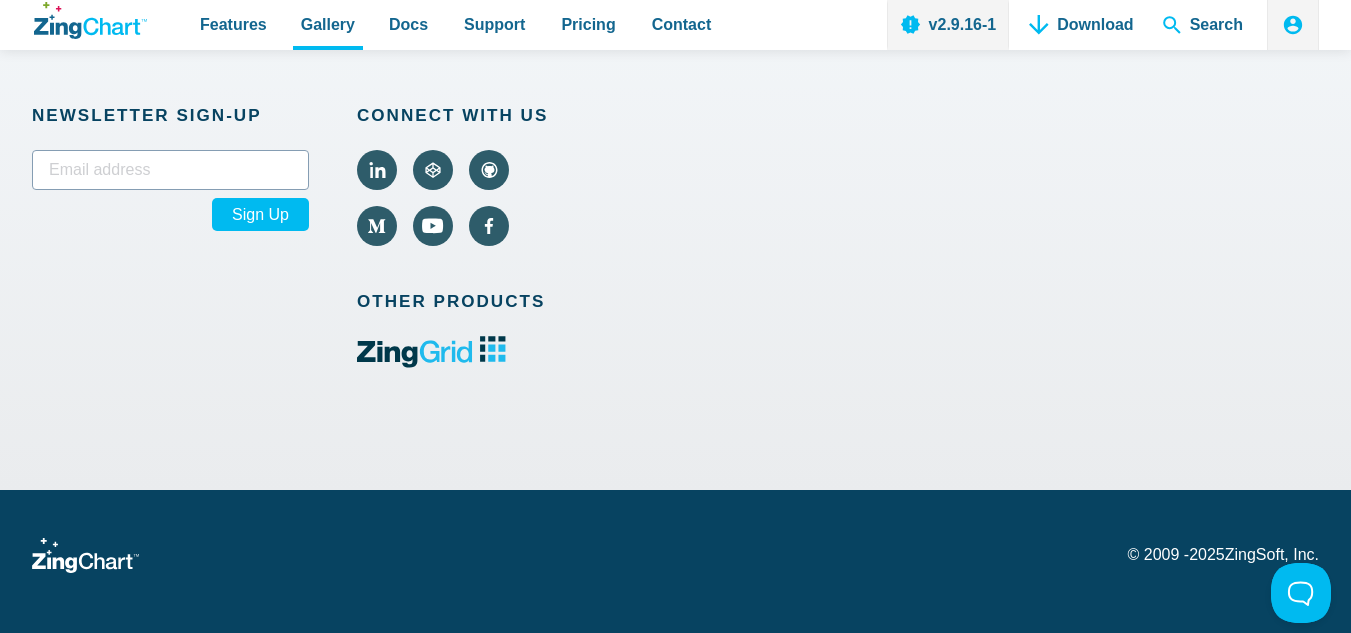 scroll, scrollTop: 1878, scrollLeft: 0, axis: vertical 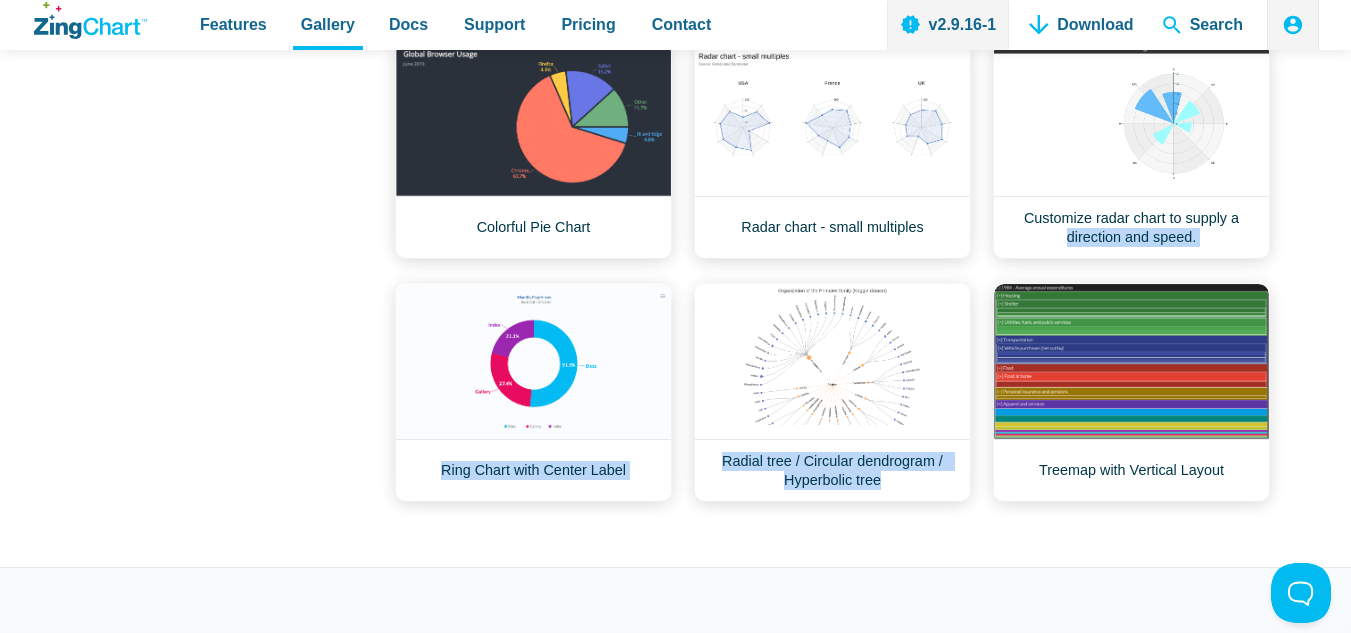 drag, startPoint x: 1328, startPoint y: 344, endPoint x: 1319, endPoint y: 225, distance: 119.33985 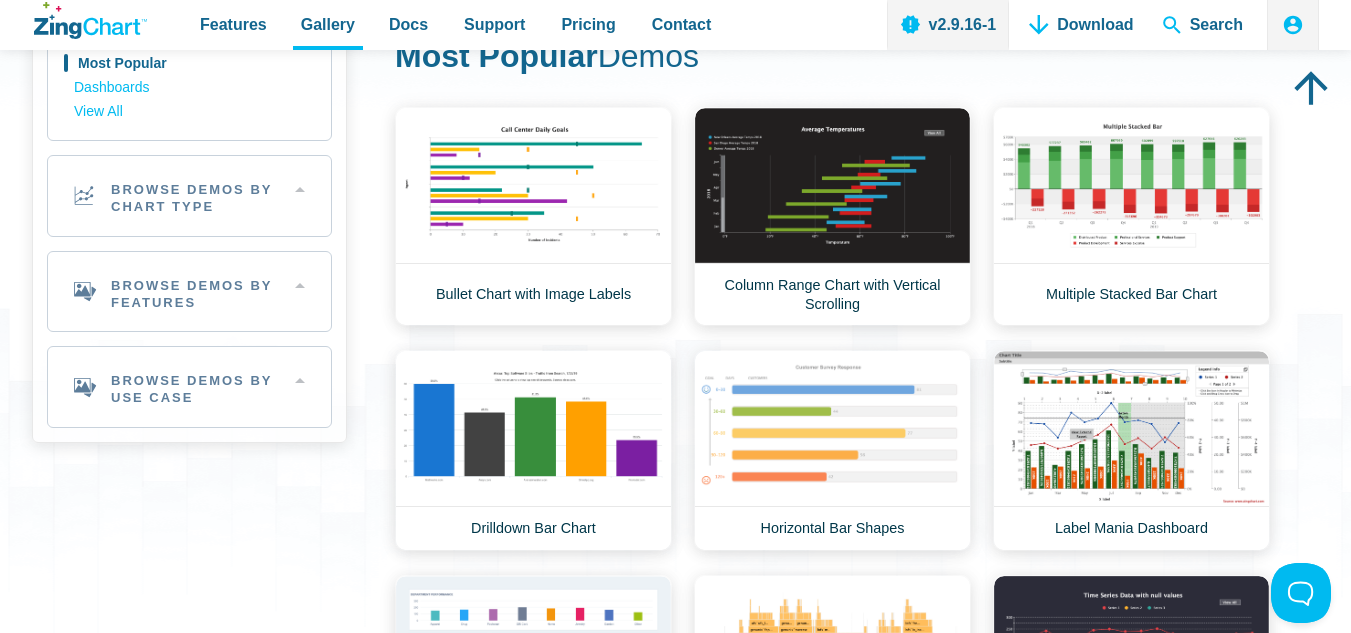 scroll, scrollTop: 0, scrollLeft: 0, axis: both 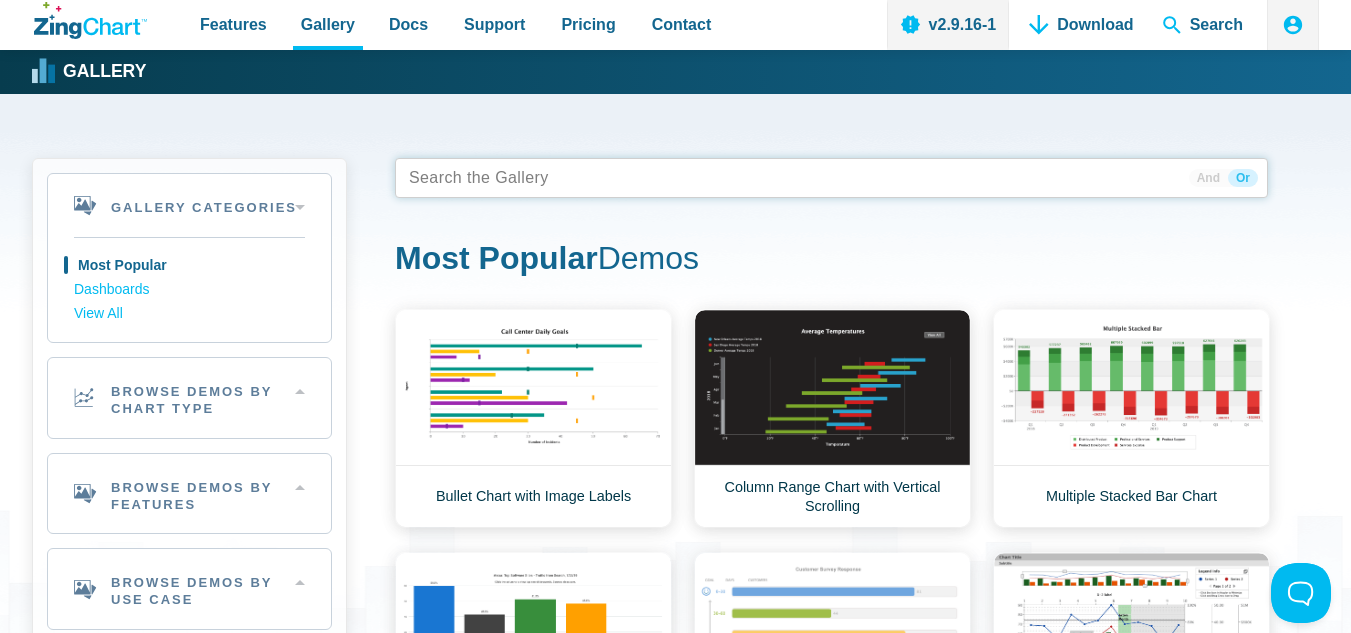click at bounding box center [831, 178] 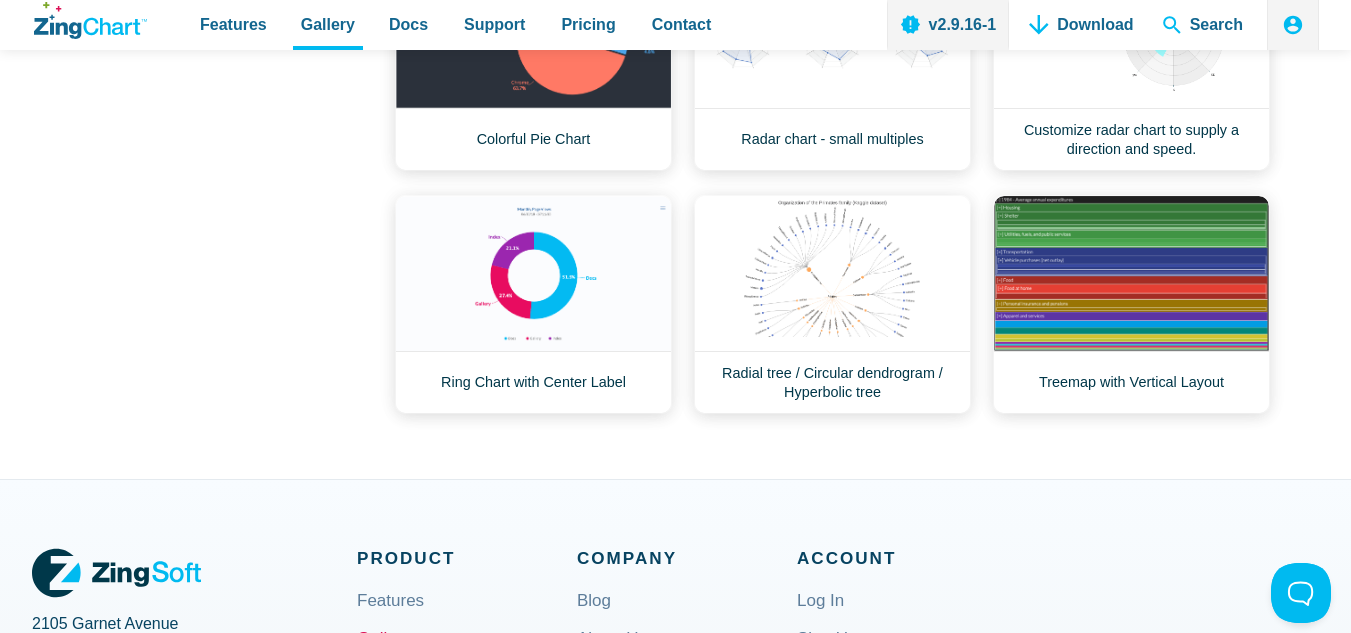scroll, scrollTop: 907, scrollLeft: 0, axis: vertical 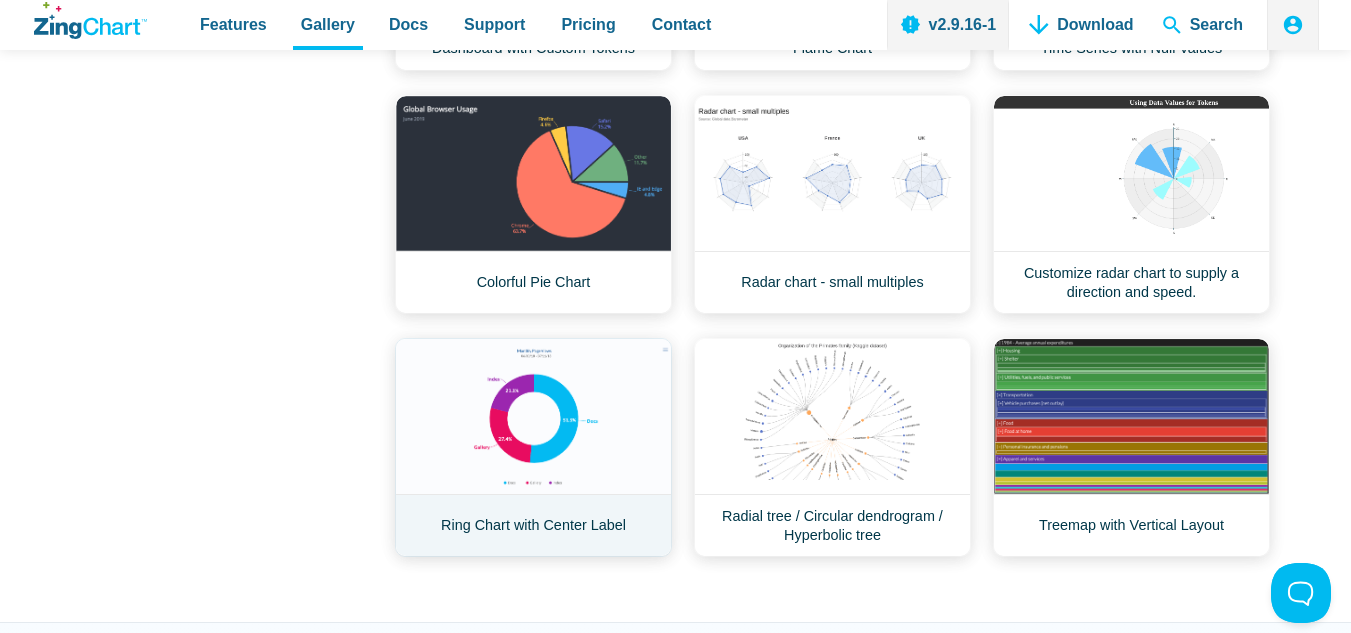 click on "Ring Chart with Center Label" at bounding box center [533, 447] 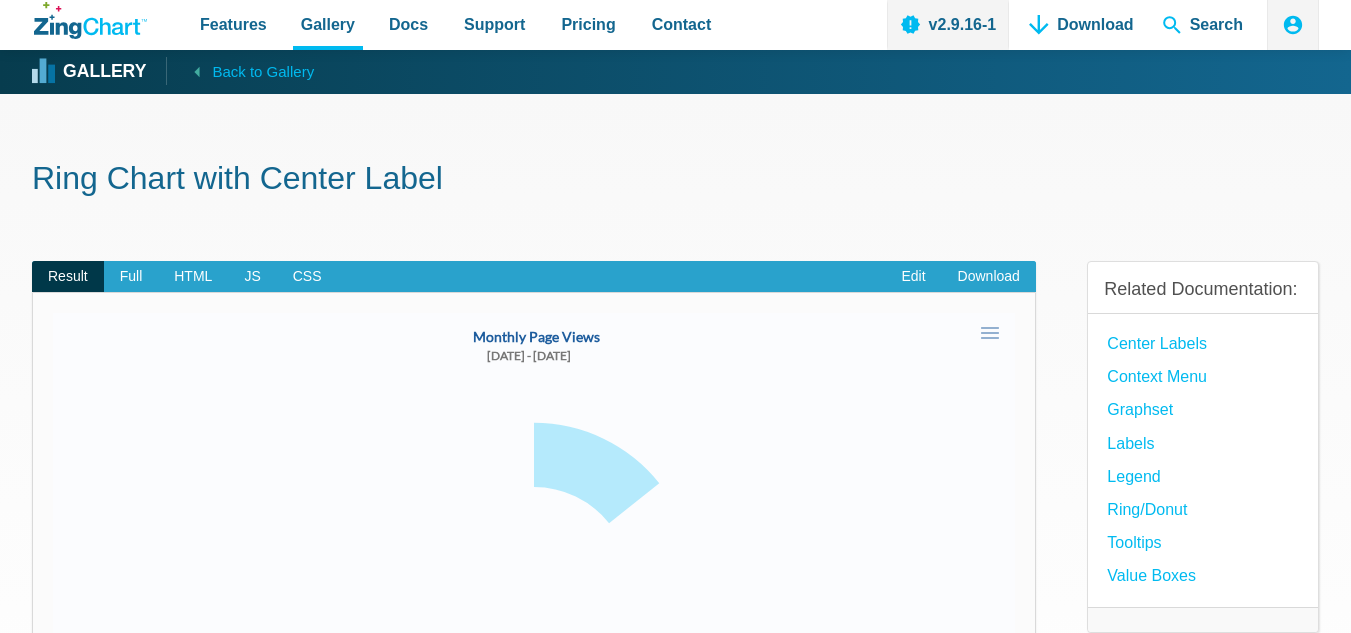 scroll, scrollTop: 0, scrollLeft: 0, axis: both 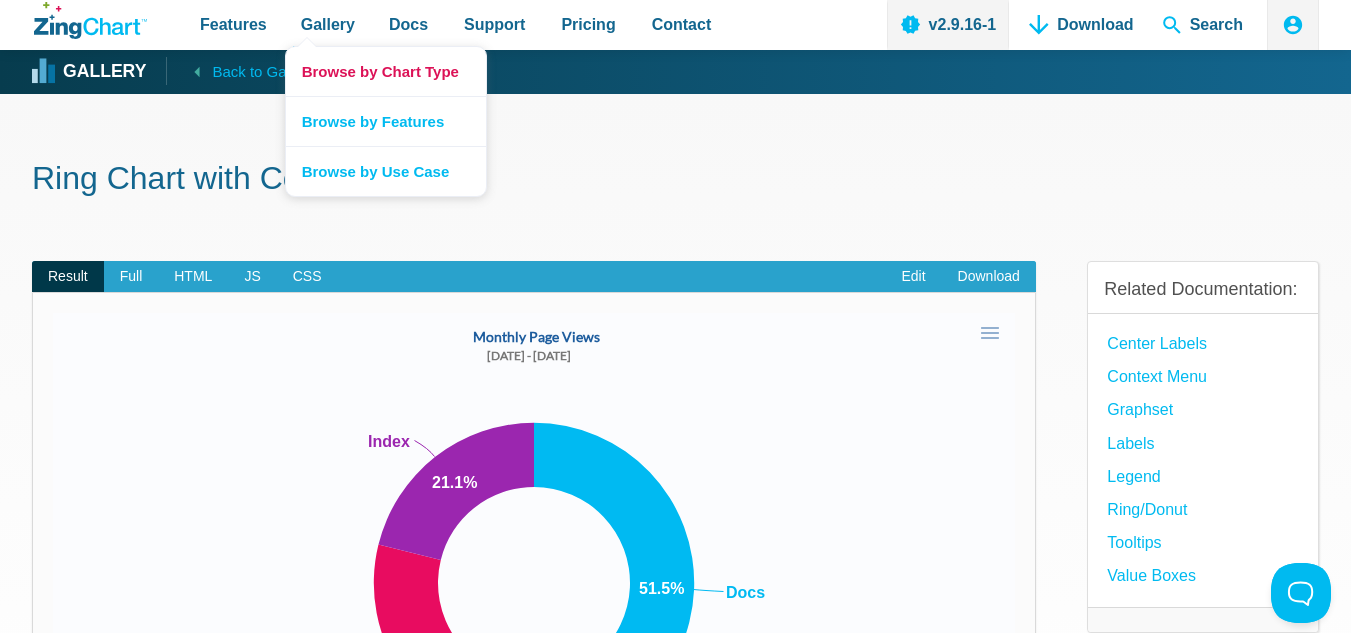 click on "Browse by Chart Type" at bounding box center [386, 71] 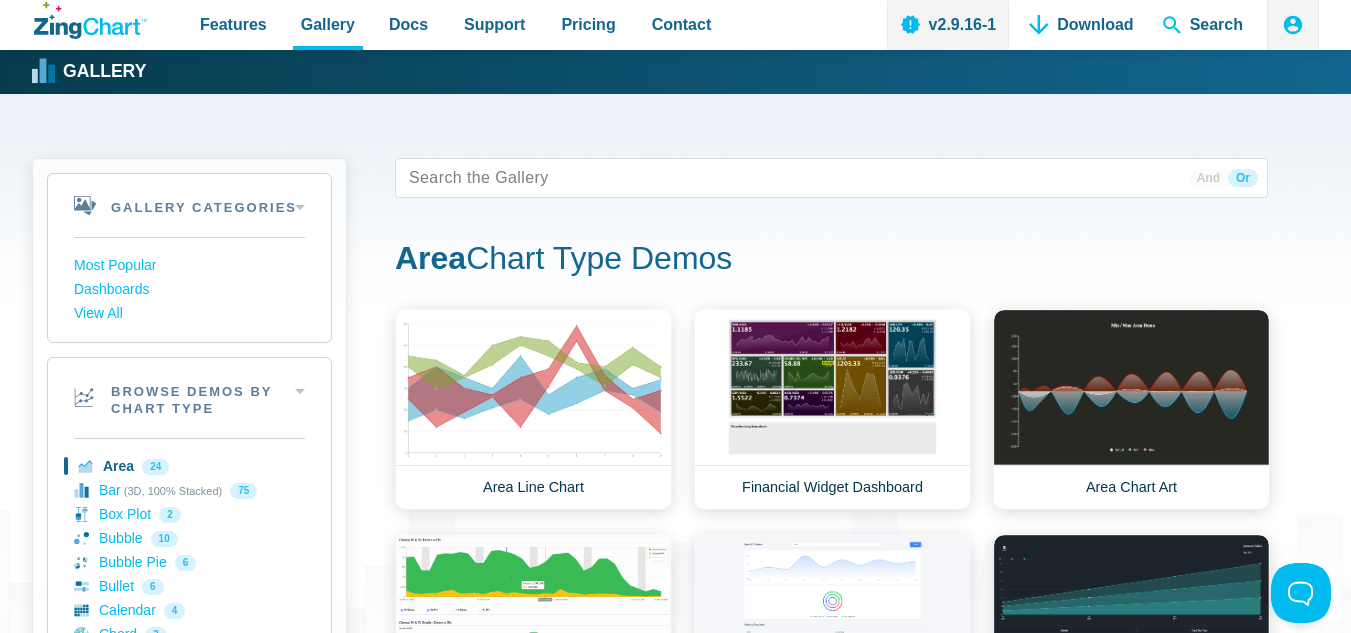 scroll, scrollTop: 0, scrollLeft: 0, axis: both 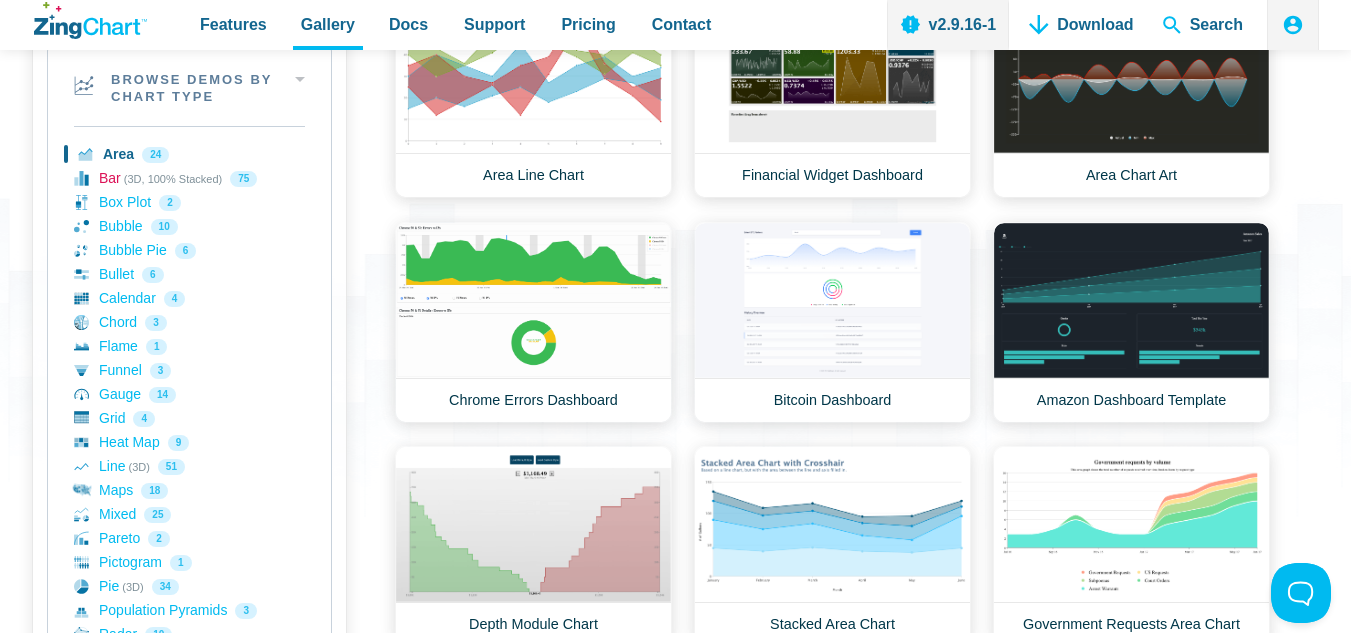 click on "Bar  (3D, 100% Stacked)
75" at bounding box center (189, 179) 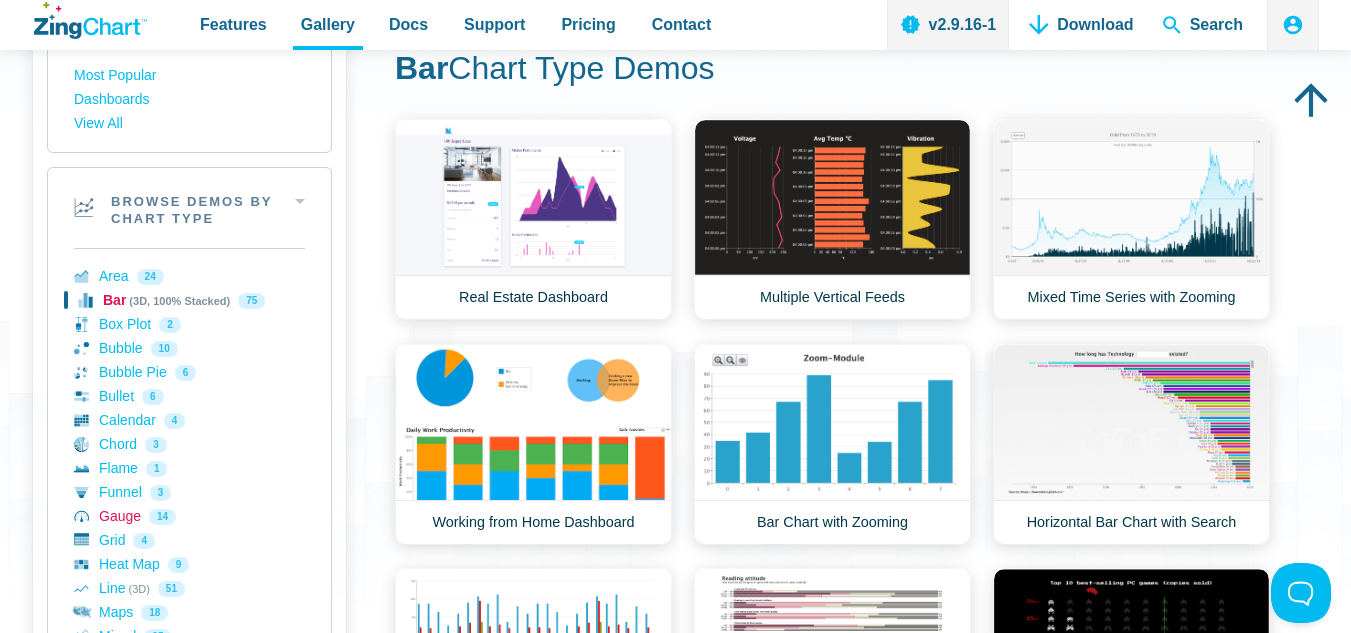 scroll, scrollTop: 300, scrollLeft: 0, axis: vertical 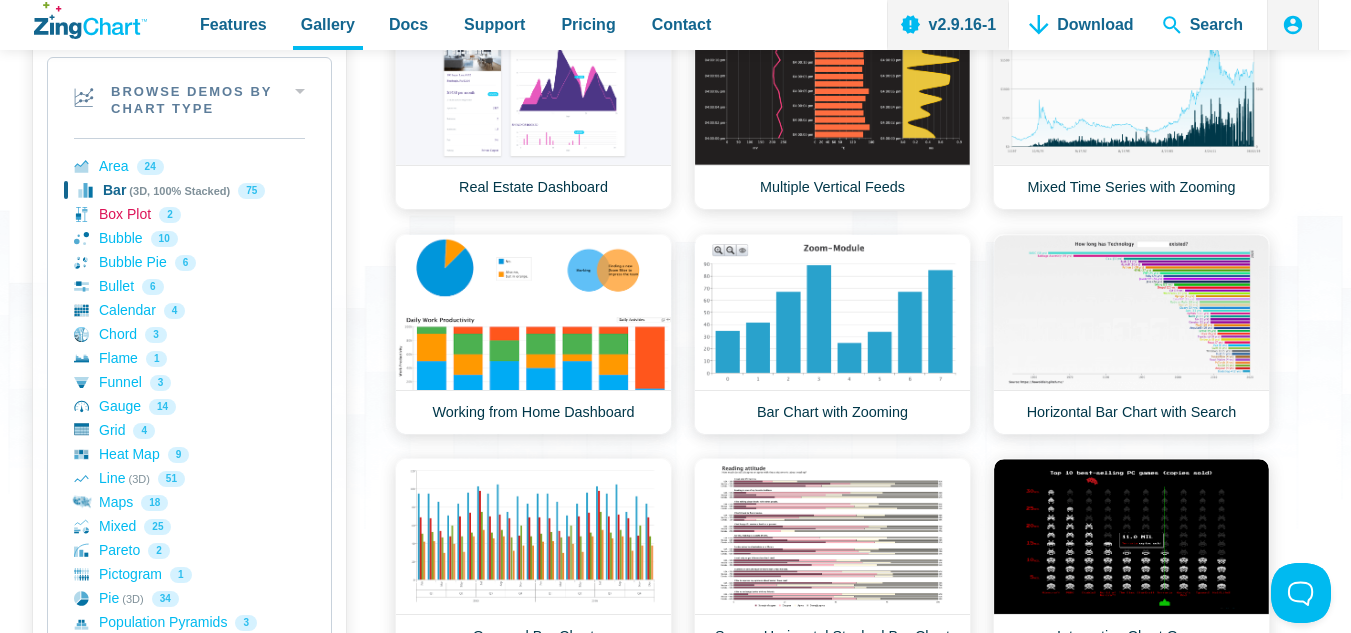 click on "Box Plot
2" at bounding box center [189, 215] 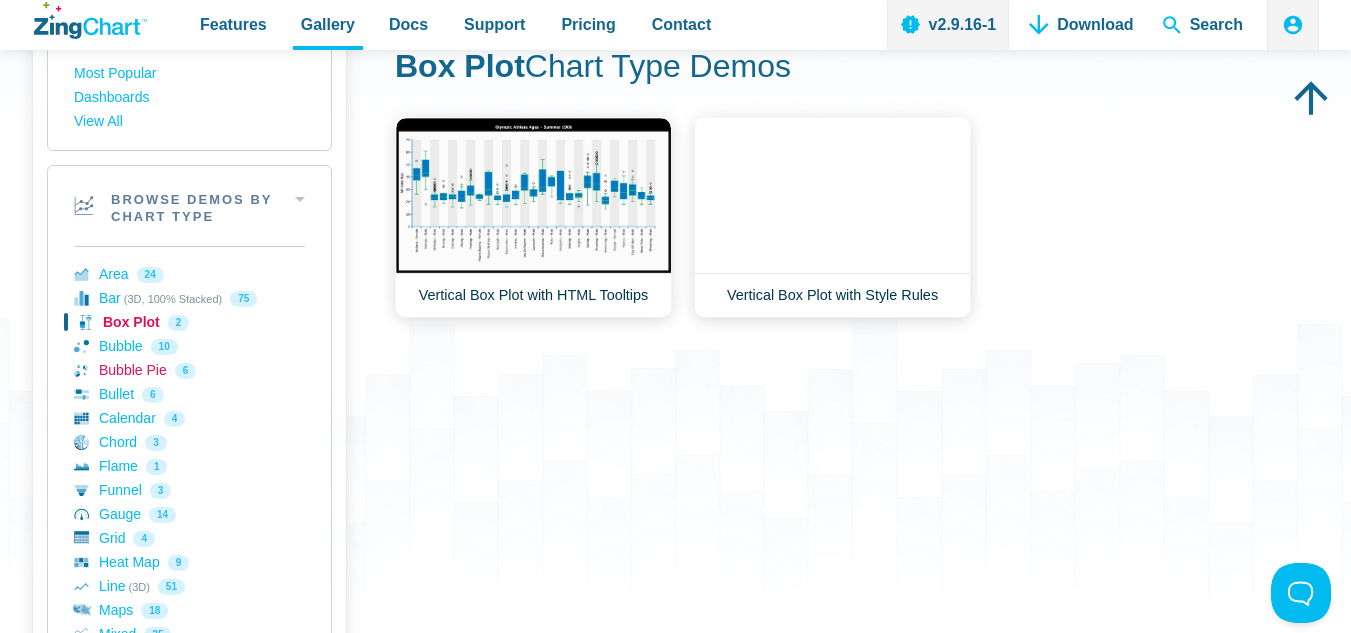 scroll, scrollTop: 200, scrollLeft: 0, axis: vertical 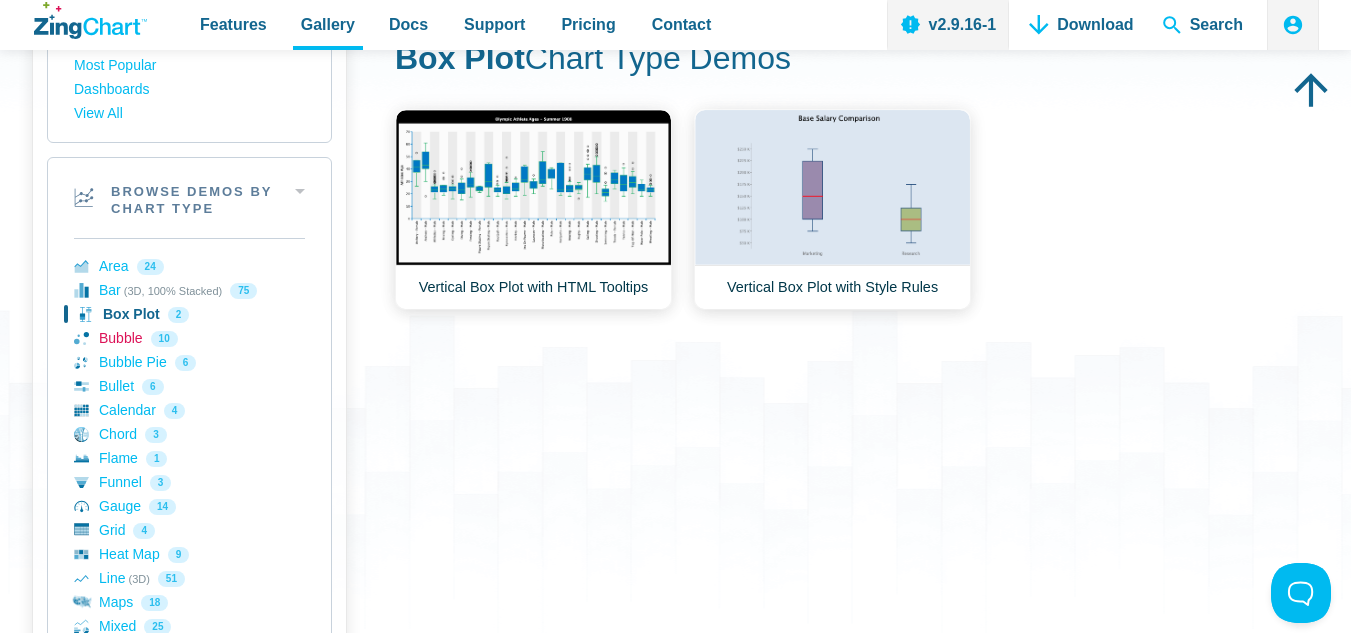click on "Bubble
10" at bounding box center (189, 339) 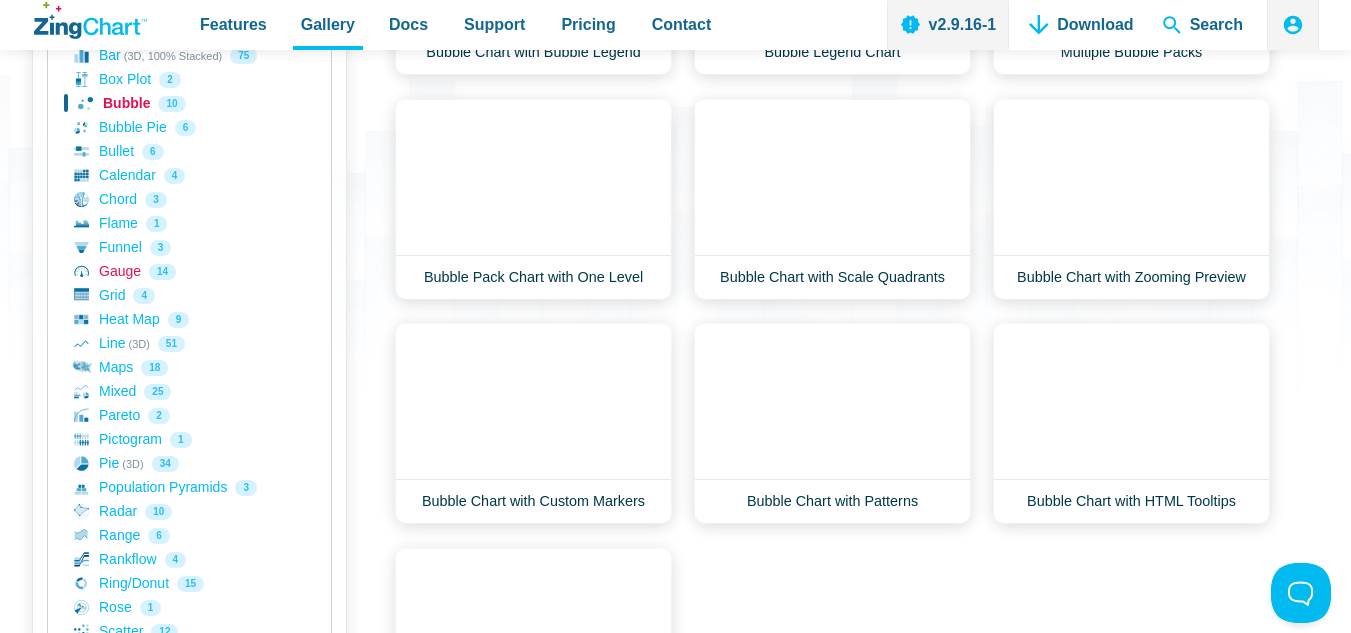 scroll, scrollTop: 400, scrollLeft: 0, axis: vertical 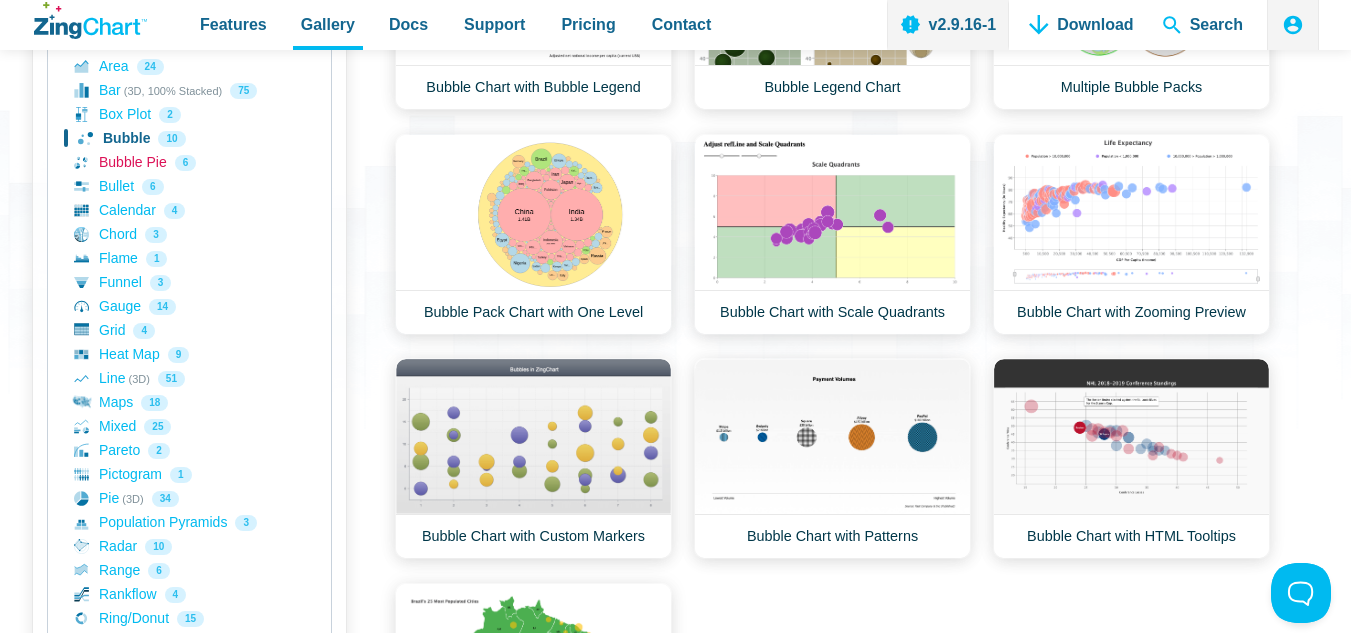 click on "Bubble Pie
6" at bounding box center (189, 163) 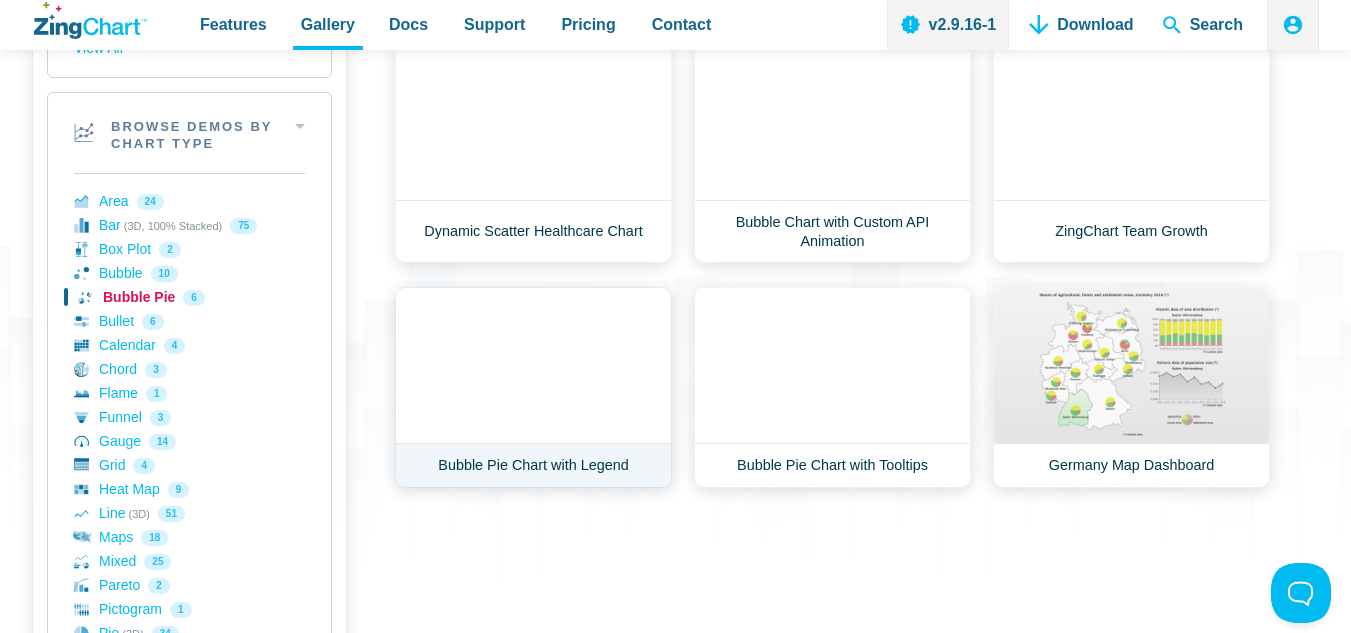 scroll, scrollTop: 400, scrollLeft: 0, axis: vertical 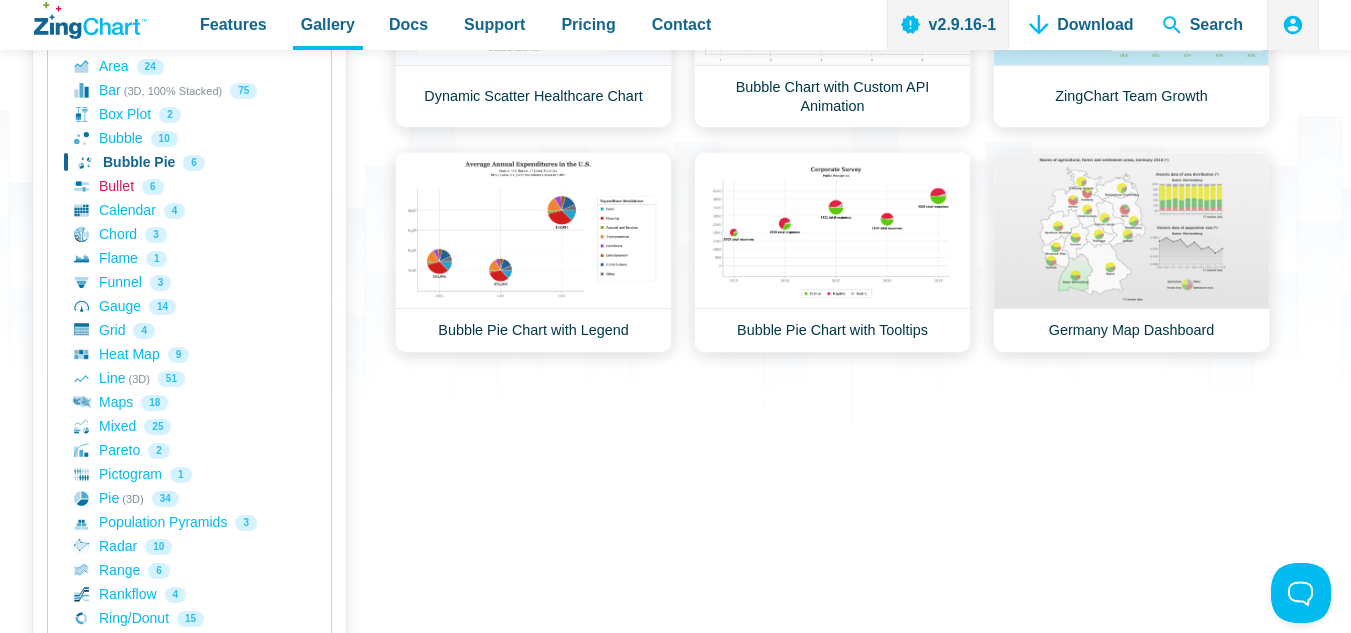 click on "Bullet
6" at bounding box center [189, 187] 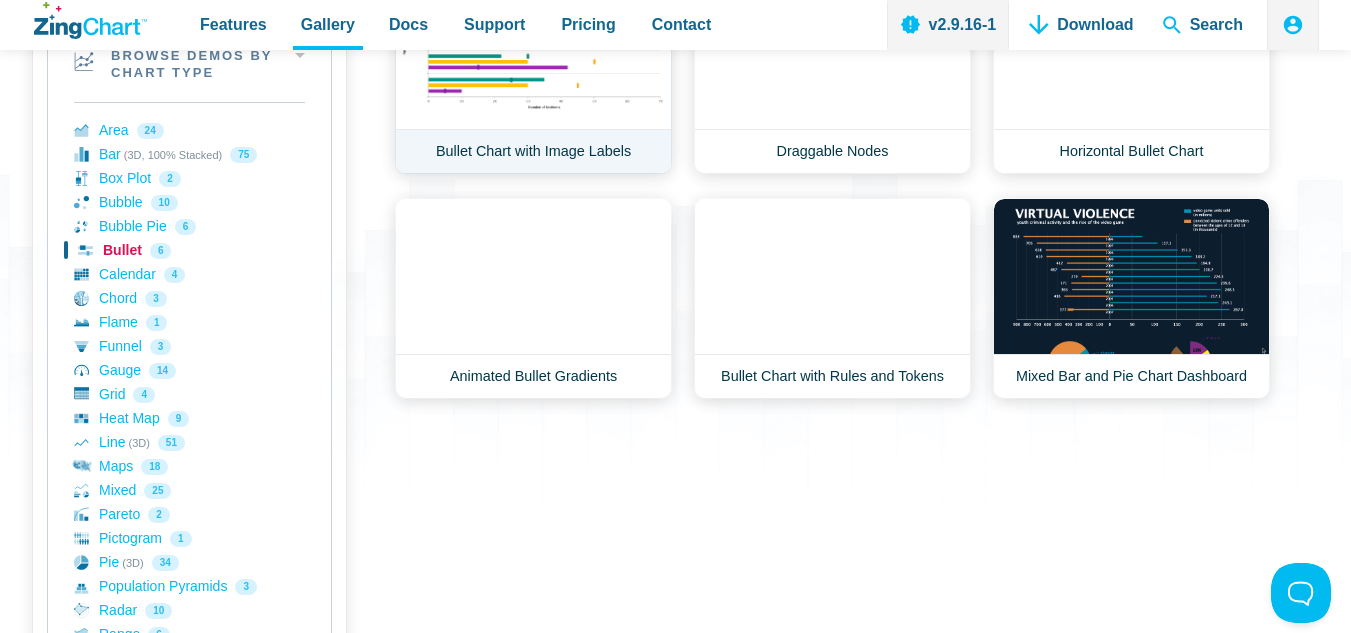 scroll, scrollTop: 400, scrollLeft: 0, axis: vertical 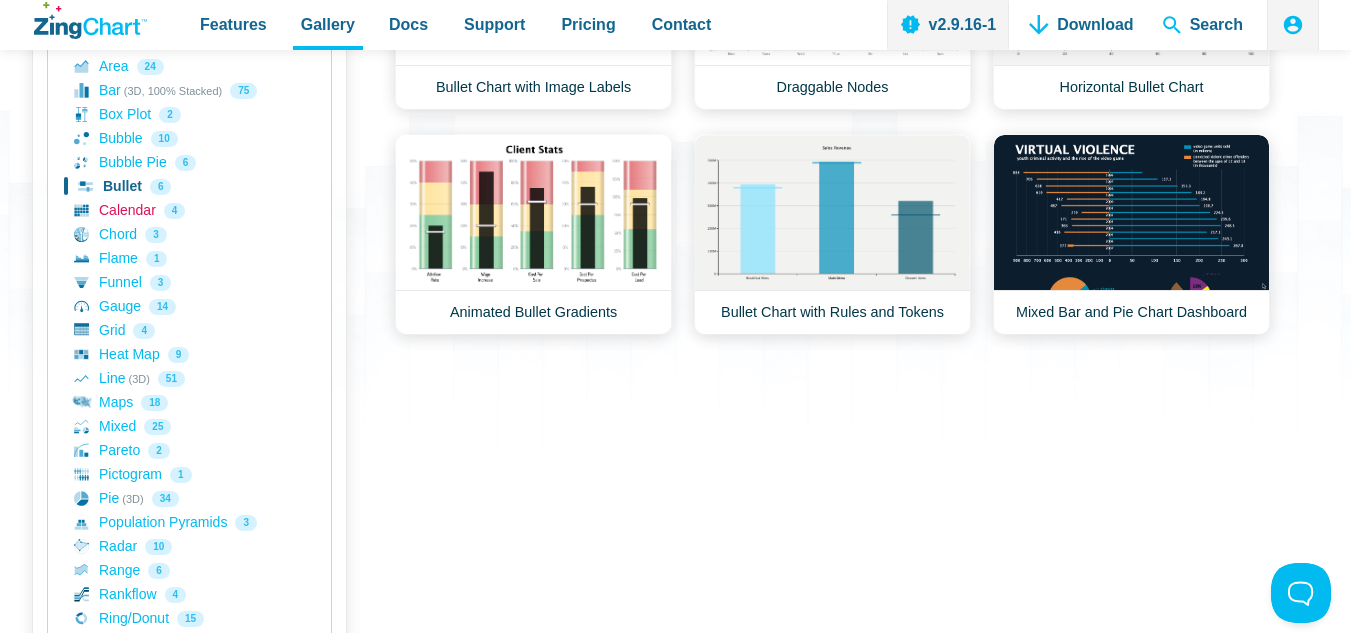 click on "Calendar
4" at bounding box center [189, 211] 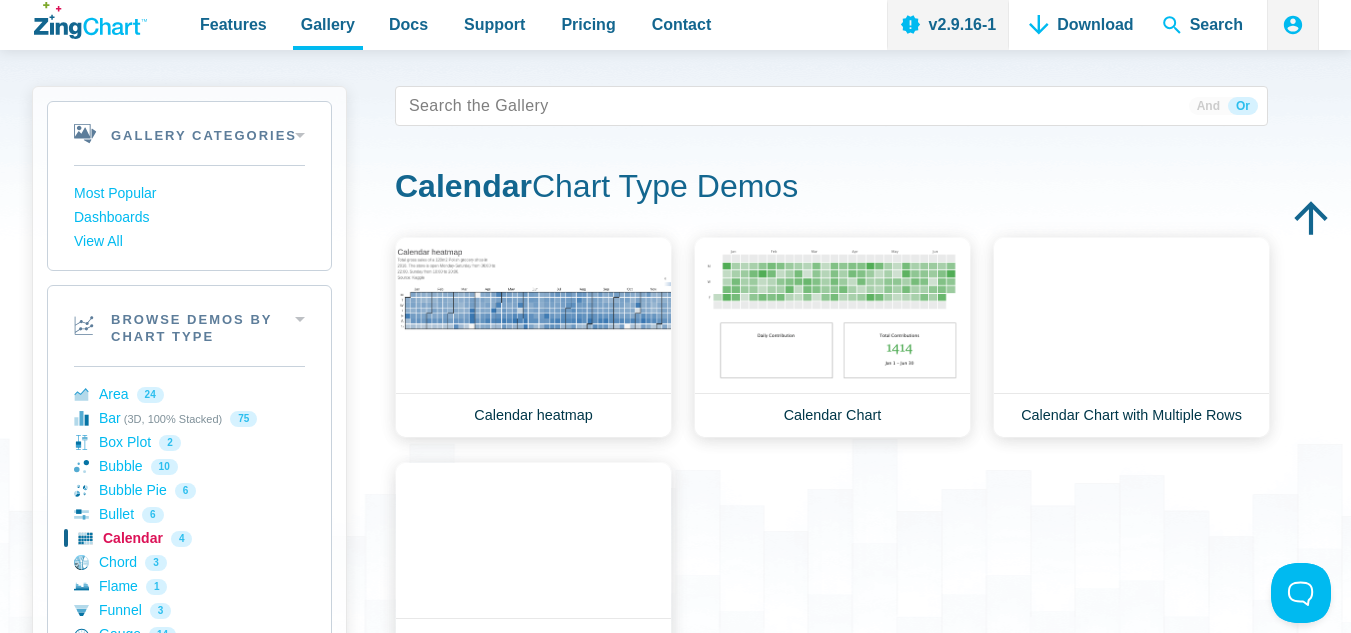 scroll, scrollTop: 400, scrollLeft: 0, axis: vertical 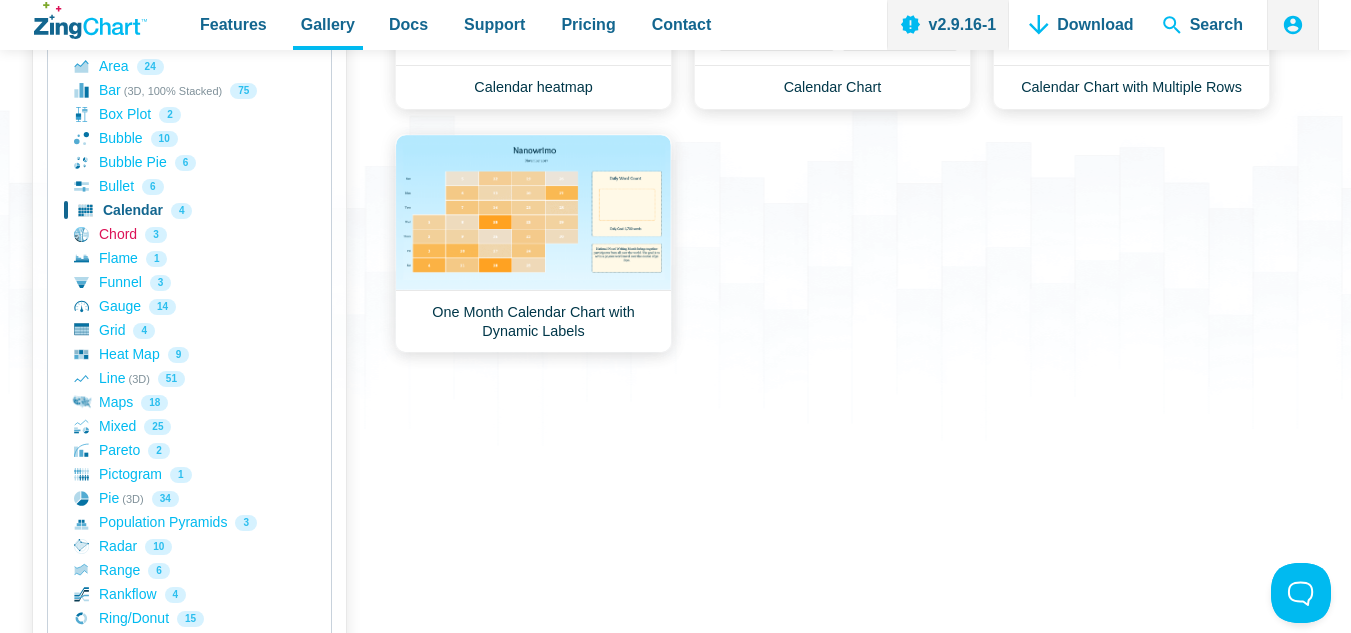 click on "Chord
3" at bounding box center [189, 235] 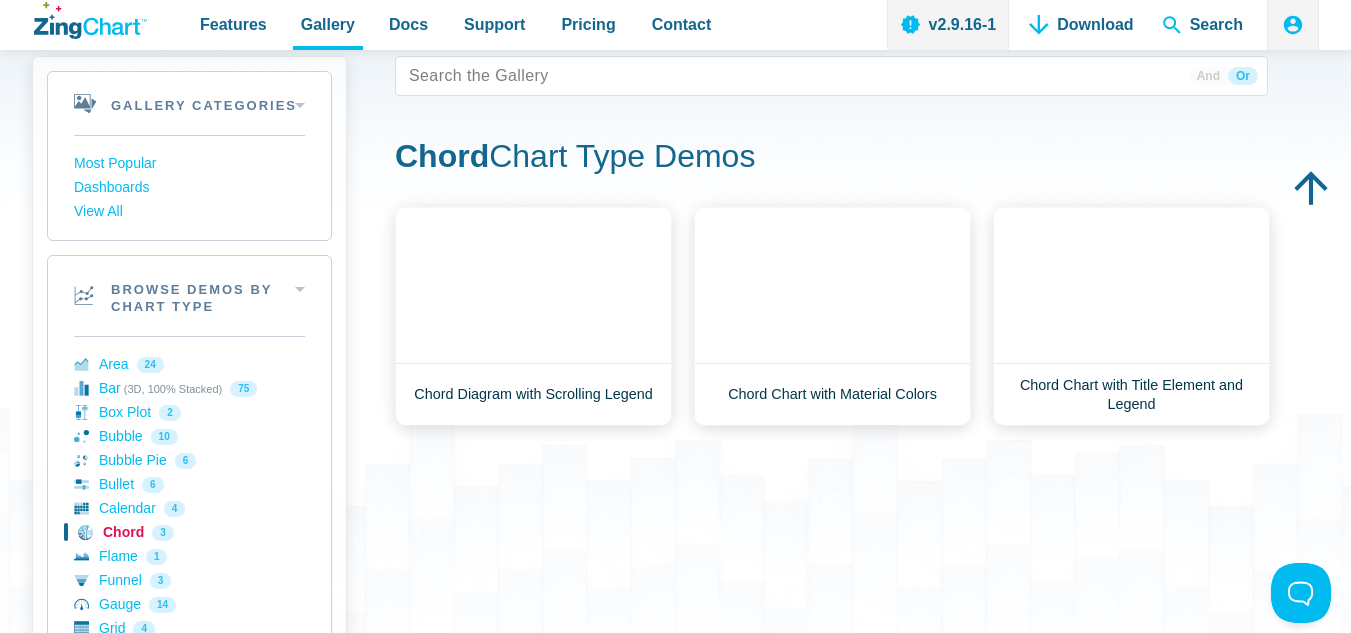 scroll, scrollTop: 0, scrollLeft: 0, axis: both 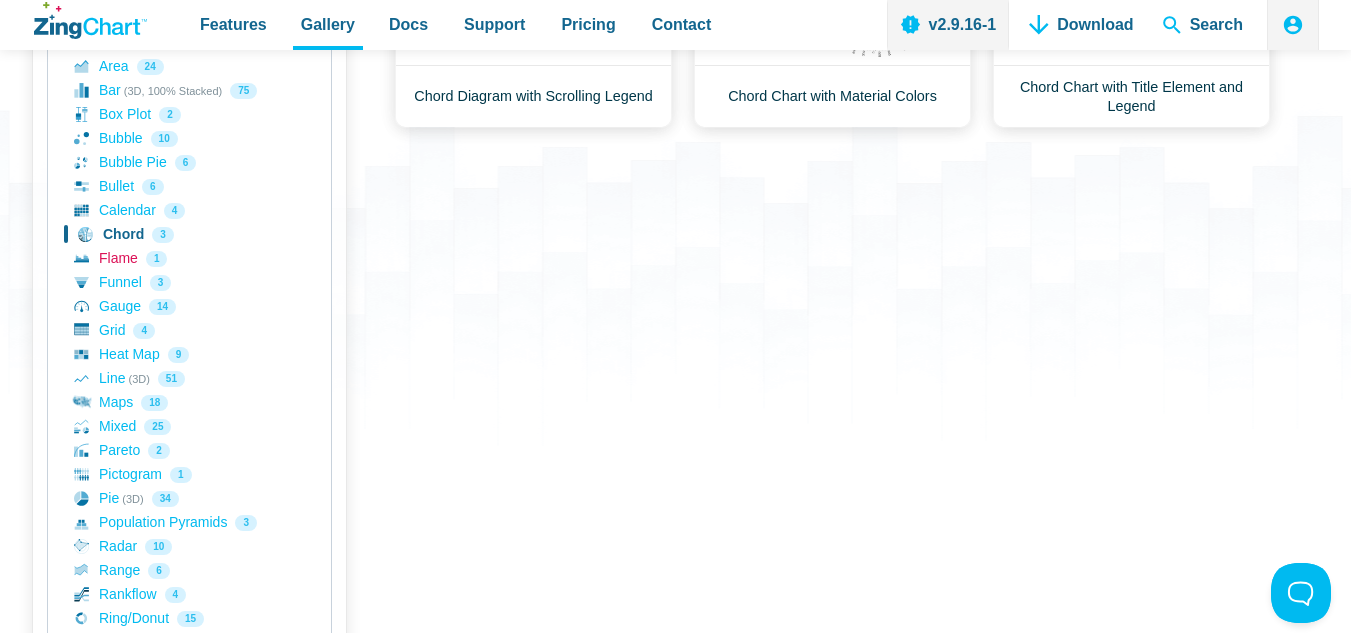 click on "Flame
1" at bounding box center [189, 259] 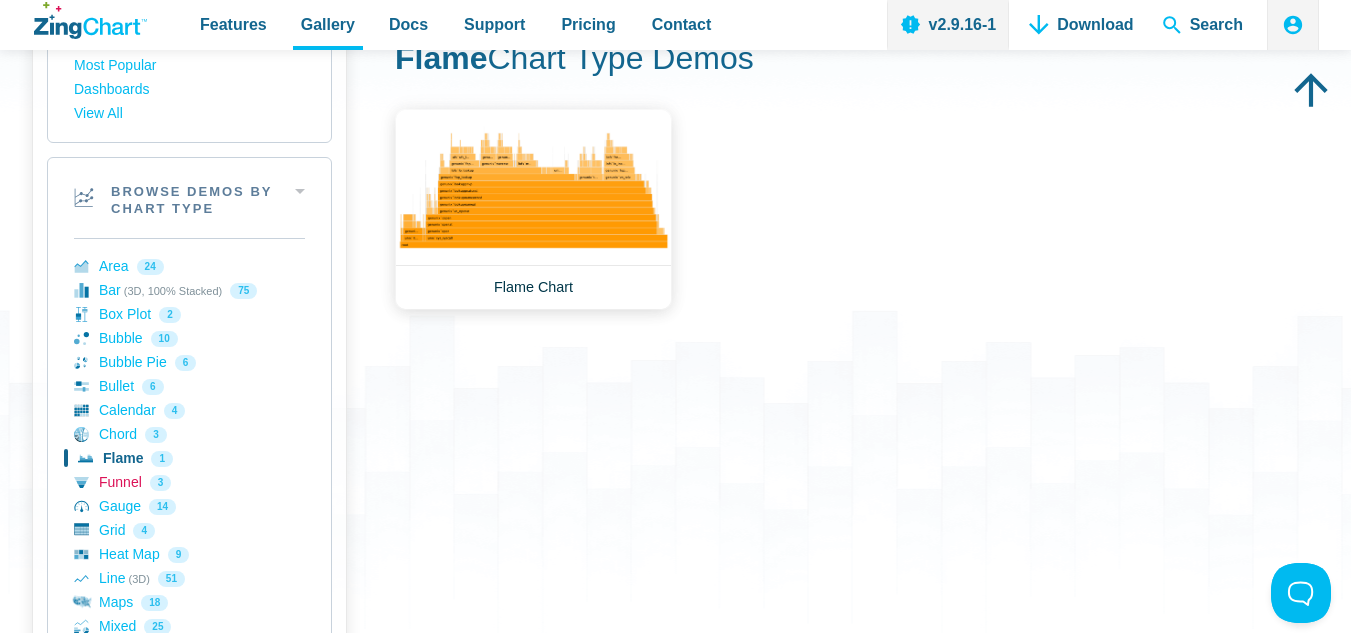click on "Funnel
3" at bounding box center (189, 483) 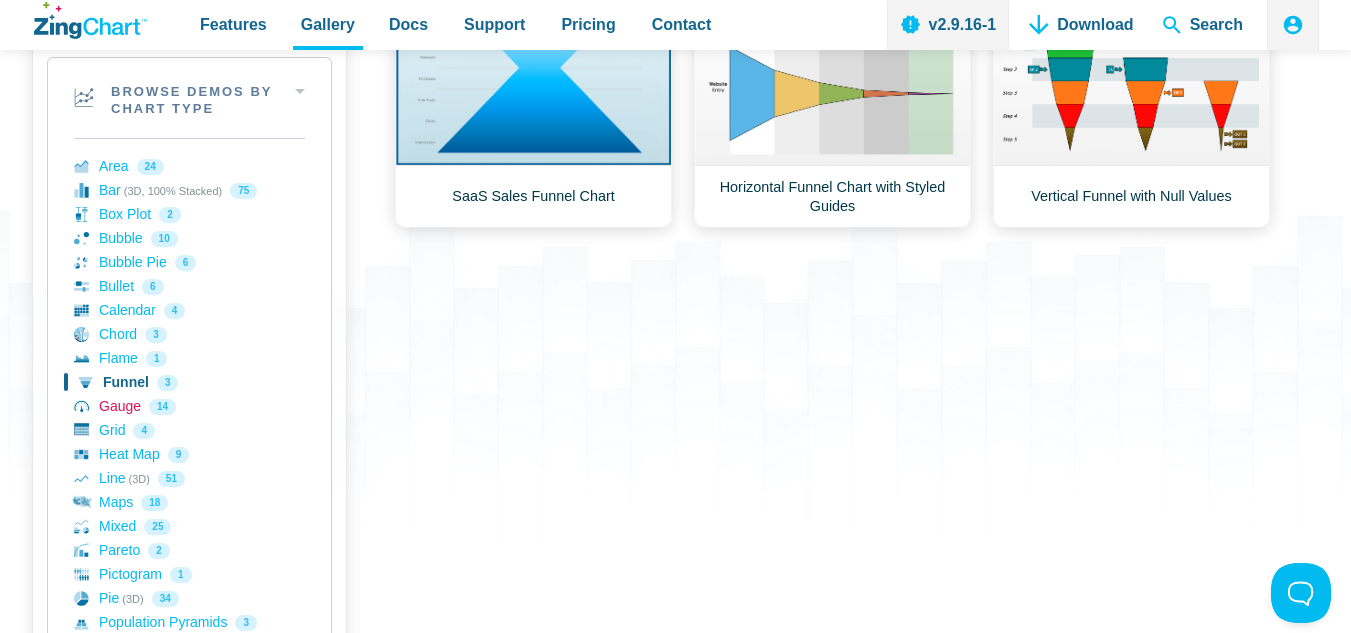 click on "Gauge
14" at bounding box center (189, 407) 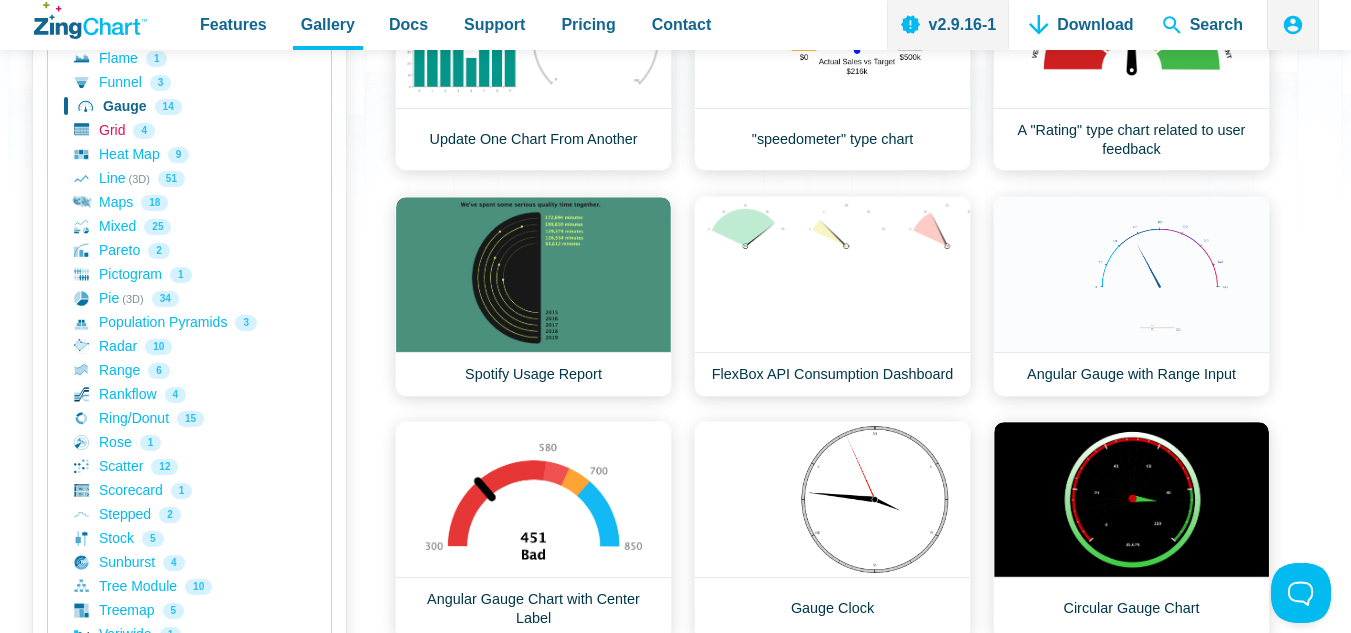 click on "Grid
4" at bounding box center (189, 131) 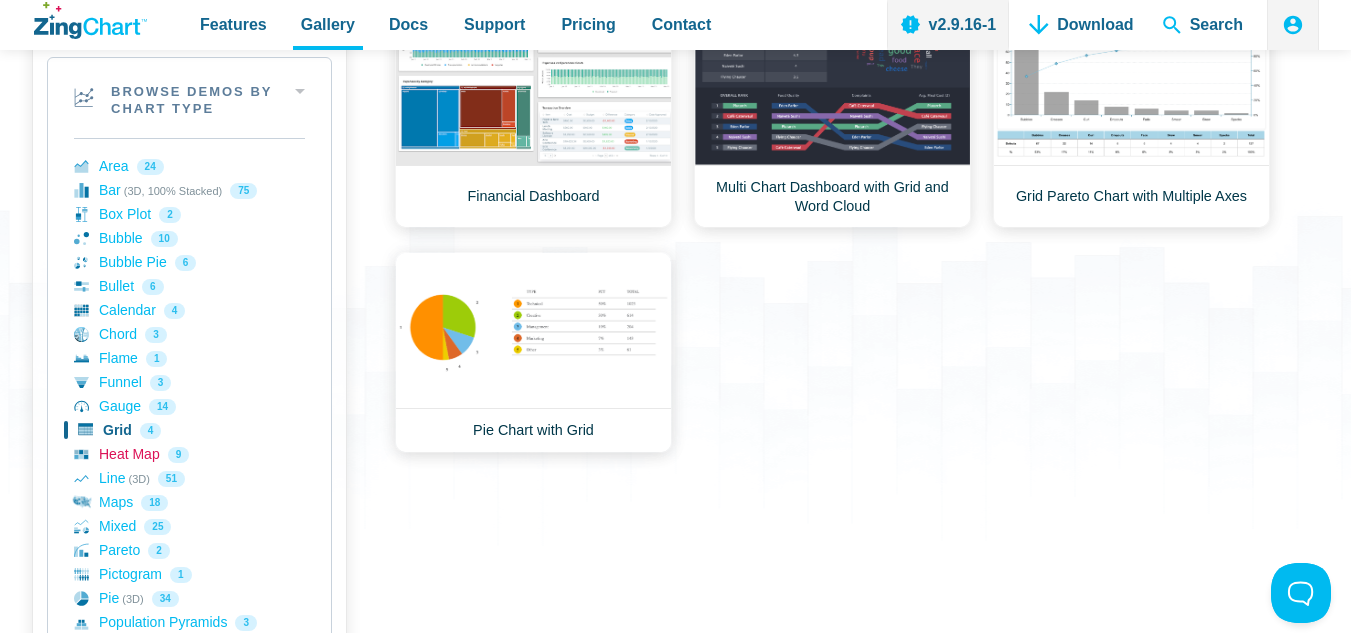 click on "Heat Map
9" at bounding box center (189, 455) 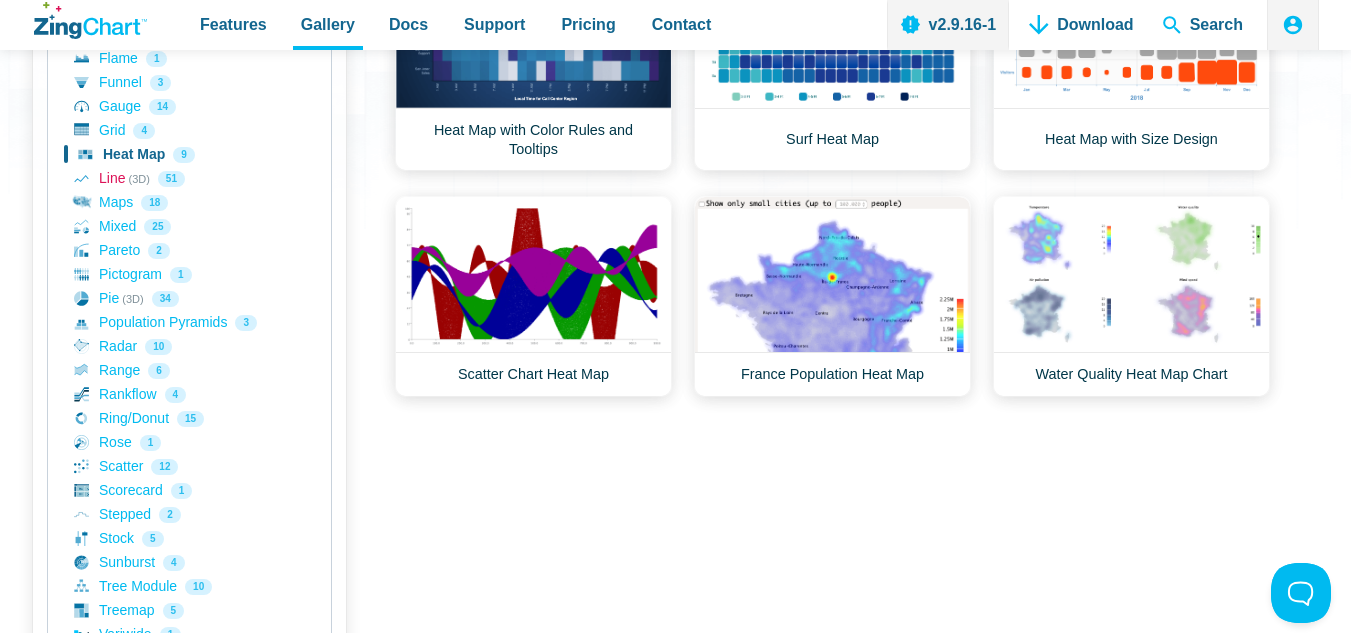 click on "Line  (3D)
51" at bounding box center [189, 179] 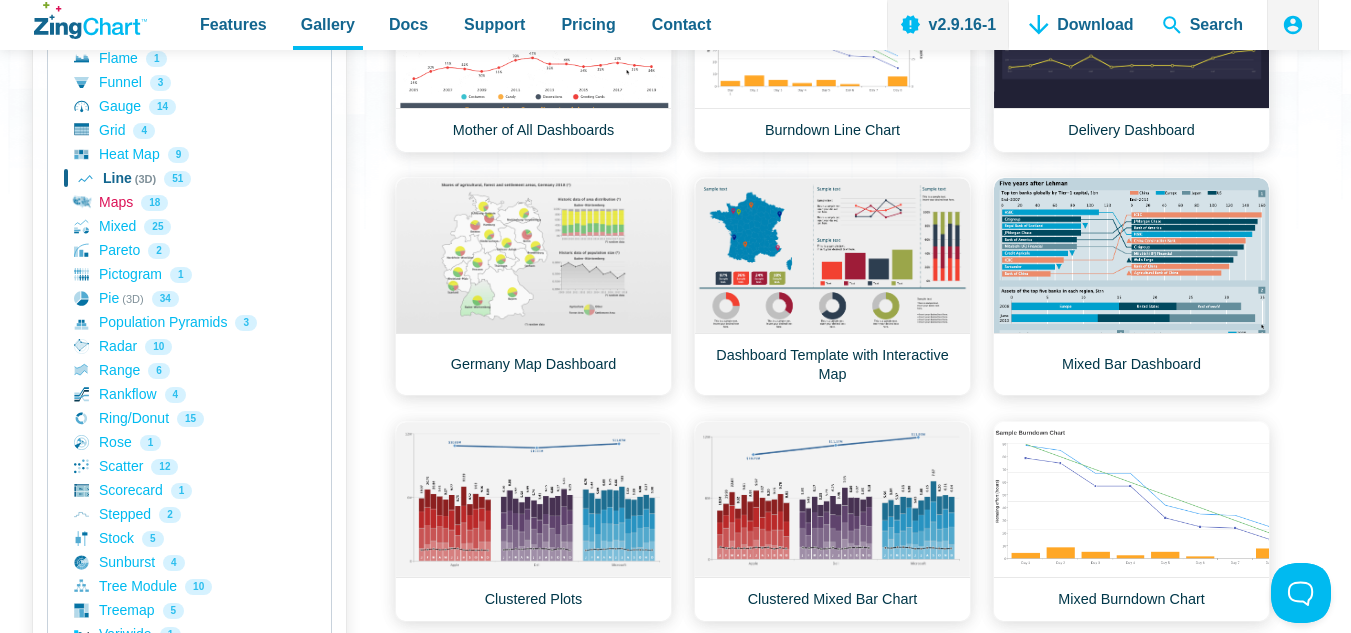 click on "Maps
18" at bounding box center [189, 203] 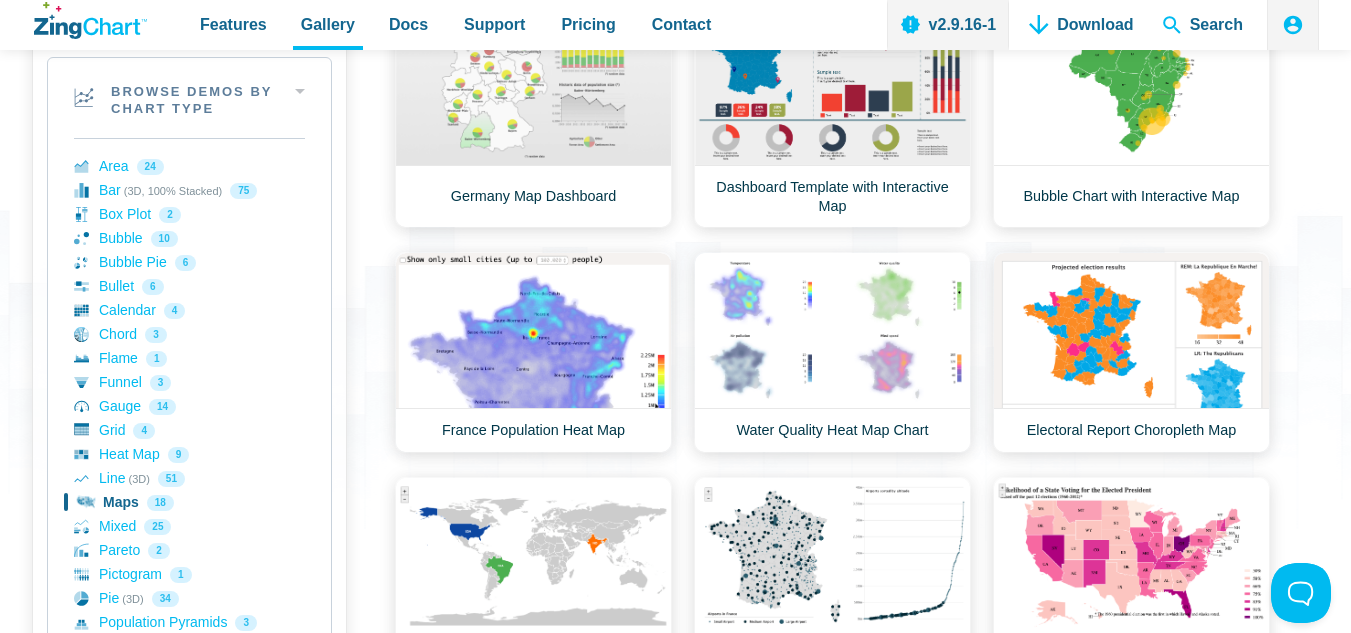 click on "Gallery Categories
Most Popular
Dashboards
View All
Browse by Category
Most Popular
Dashboards
View All
Browse Demos By Chart Type
Area
24
Bar  (3D, 100% Stacked)
75
Box Plot
2
Bubble
10
Bubble Pie
6
Bullet
6
Calendar
4
Chord 3 1" at bounding box center [675, 614] 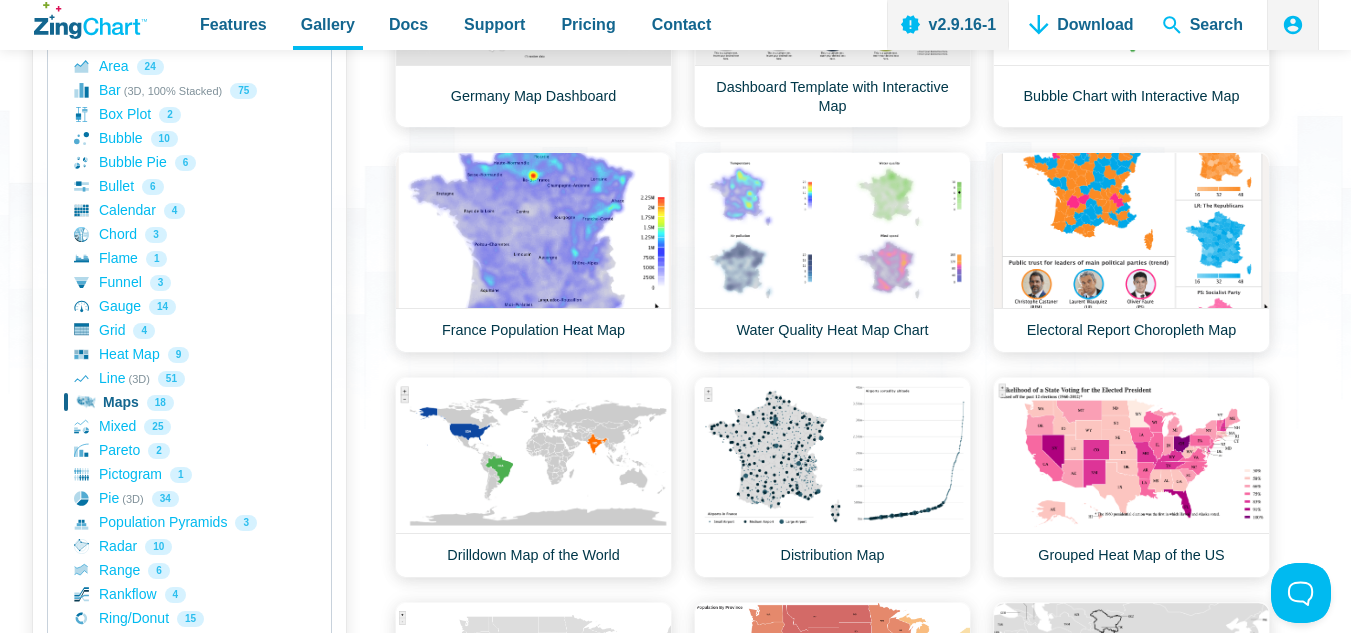 drag, startPoint x: 127, startPoint y: 426, endPoint x: 36, endPoint y: 440, distance: 92.070625 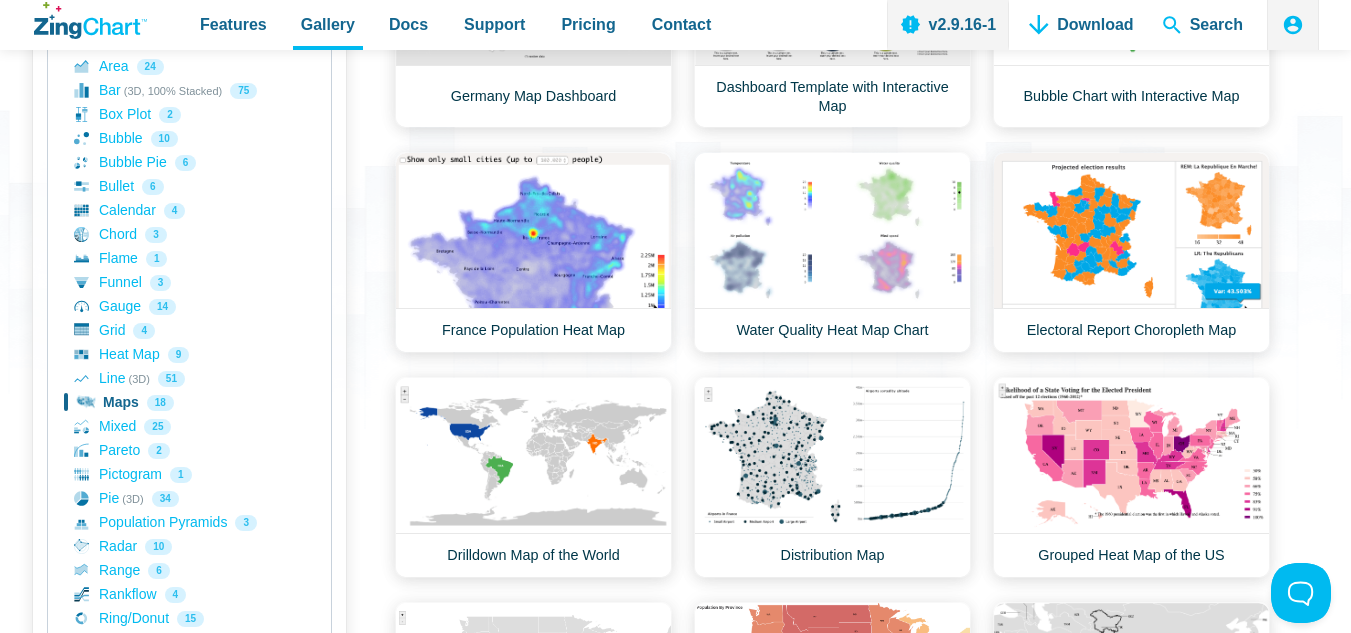 click on "Gallery Categories
Most Popular
Dashboards
View All
Browse by Category
Most Popular
Dashboards
View All
Browse Demos By Chart Type
Area
24
Bar  (3D, 100% Stacked)
75
Box Plot
2
Bubble
10
Bubble Pie
6
Bullet
6
Calendar
4
Chord
3
Flame
1
Funnel
3
4" at bounding box center [189, 474] 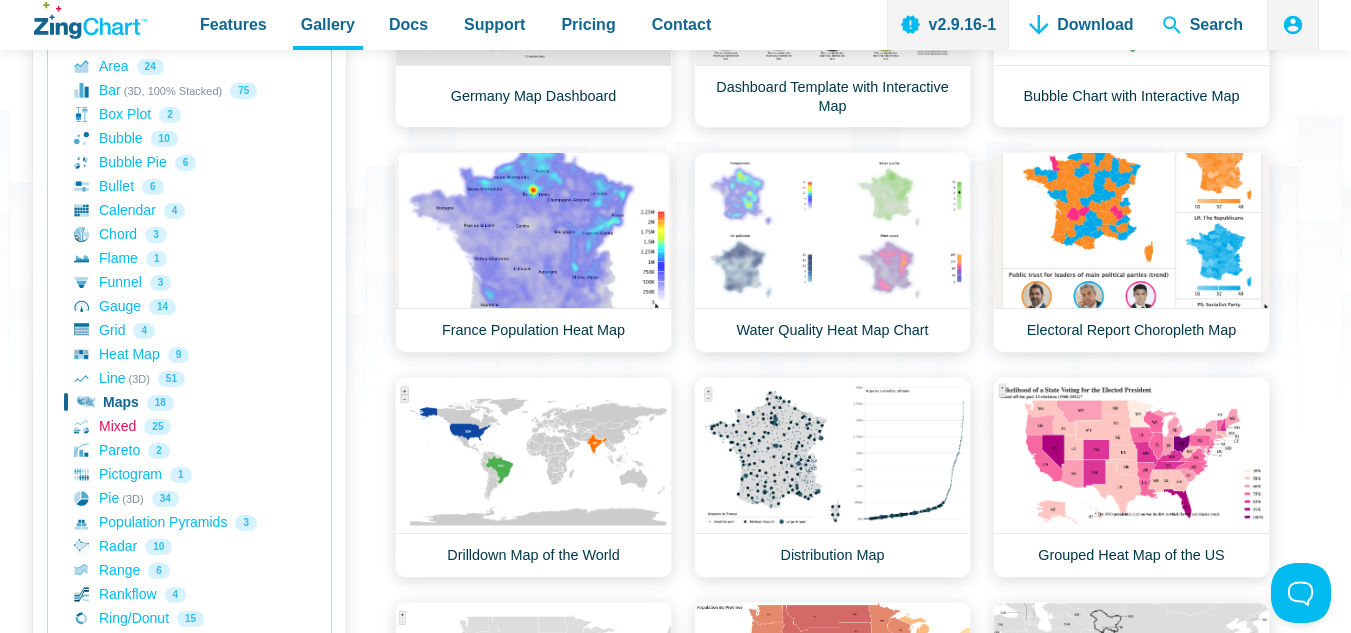 click on "Mixed
25" at bounding box center (189, 427) 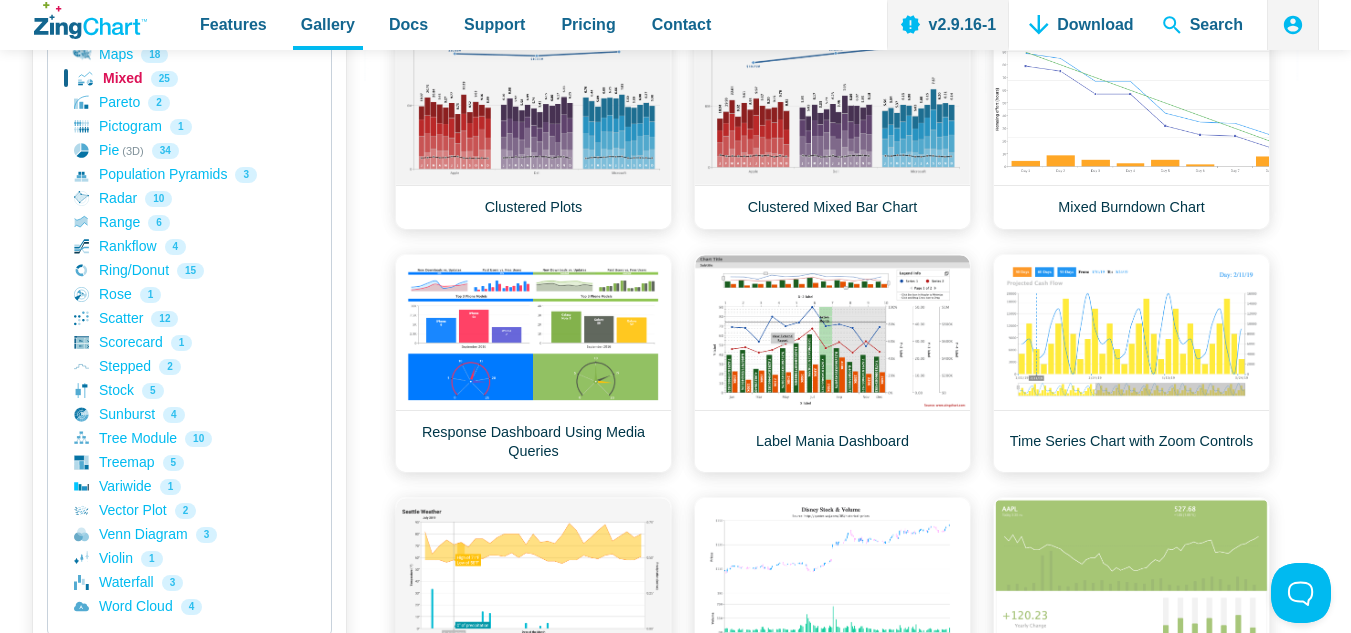 scroll, scrollTop: 700, scrollLeft: 0, axis: vertical 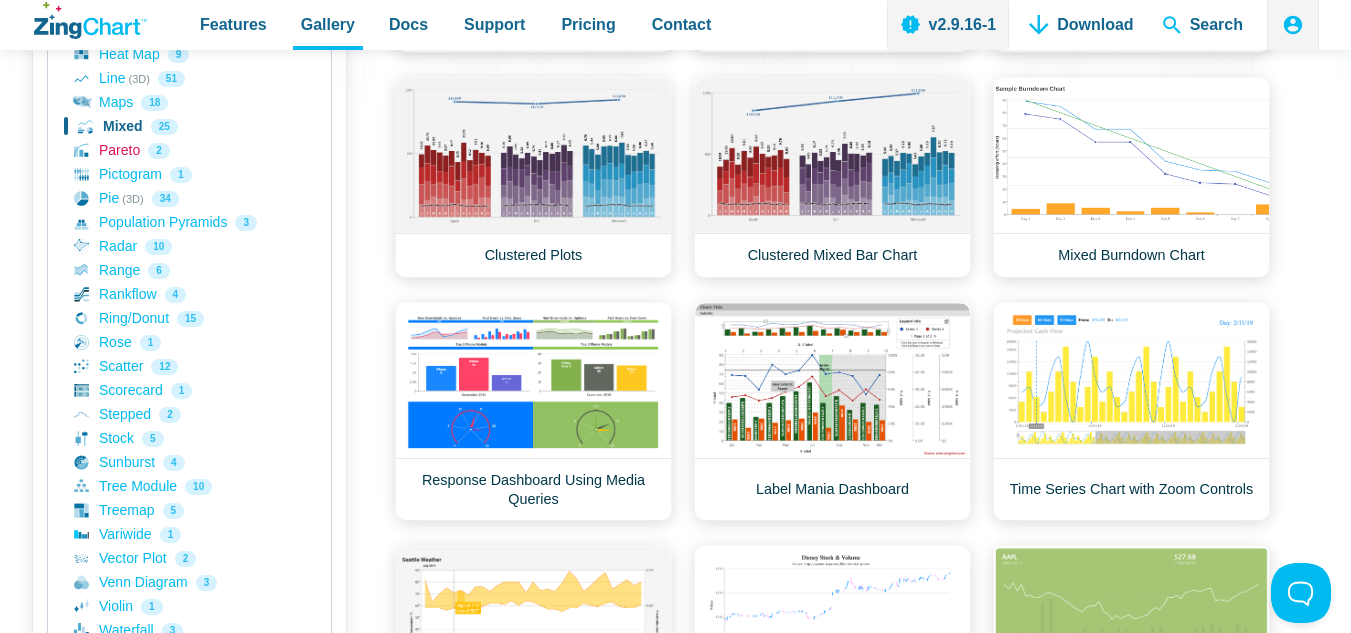 click on "Pareto
2" at bounding box center [189, 151] 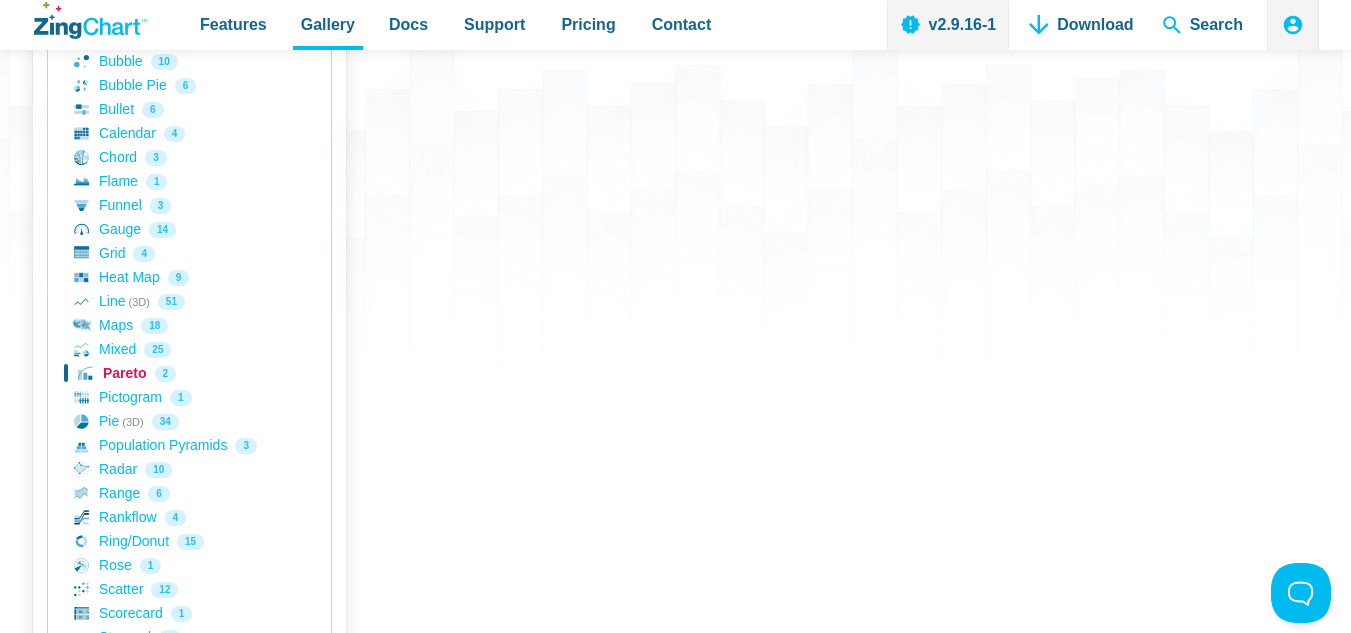 scroll, scrollTop: 500, scrollLeft: 0, axis: vertical 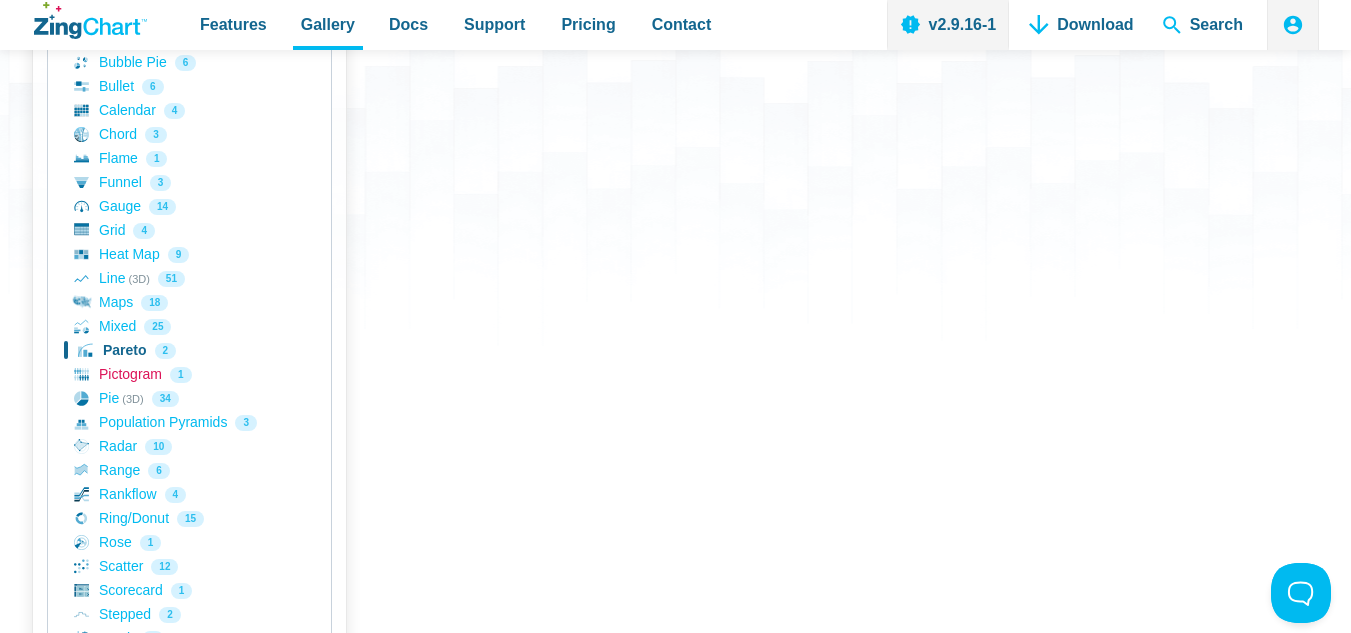 click on "Pictogram
1" at bounding box center [189, 375] 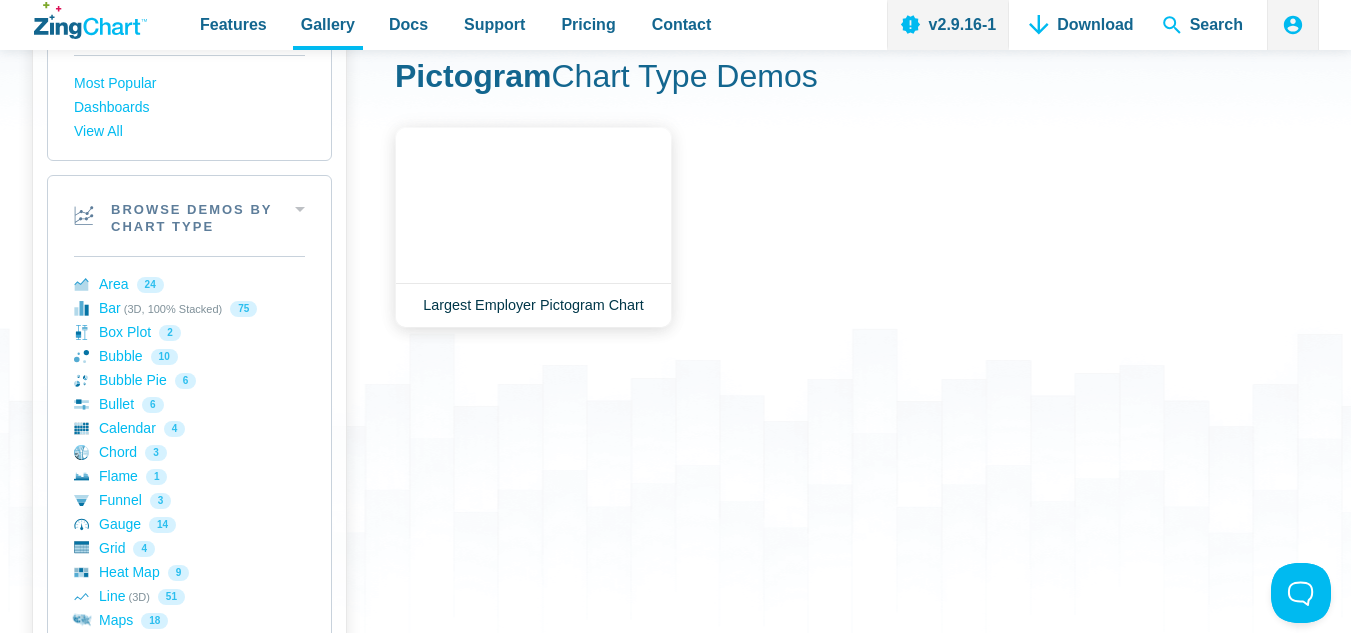 scroll, scrollTop: 0, scrollLeft: 0, axis: both 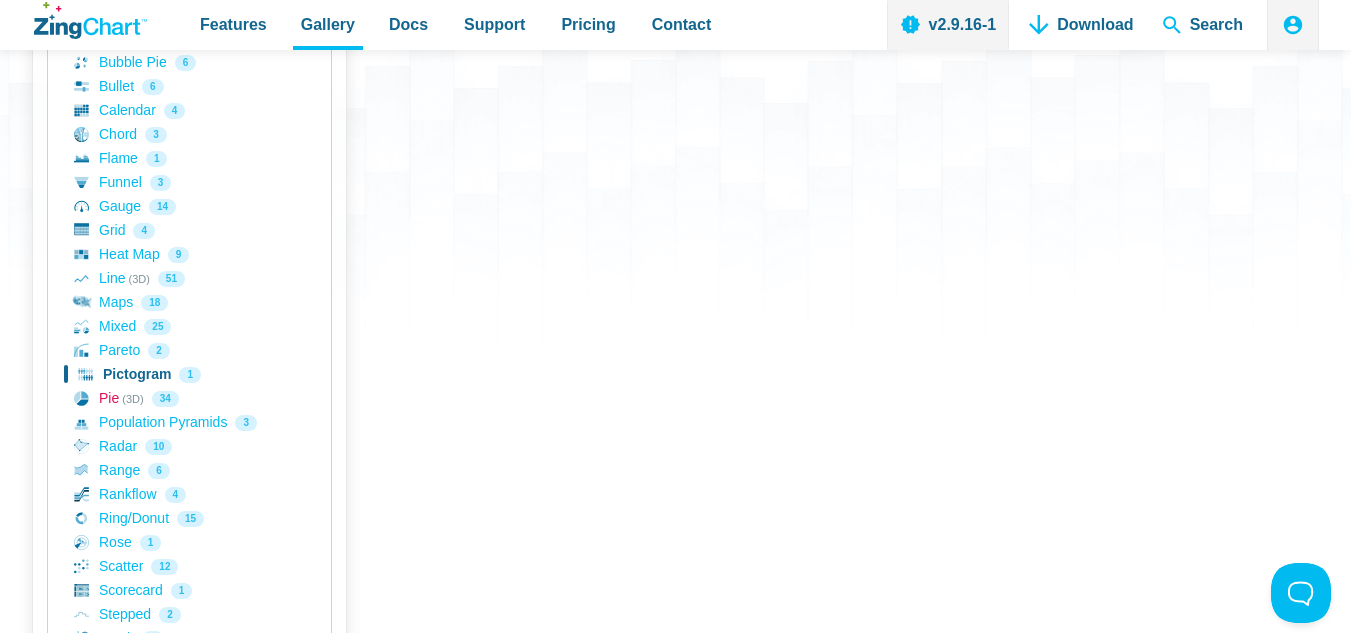 click on "Pie  (3D)
34" at bounding box center [189, 399] 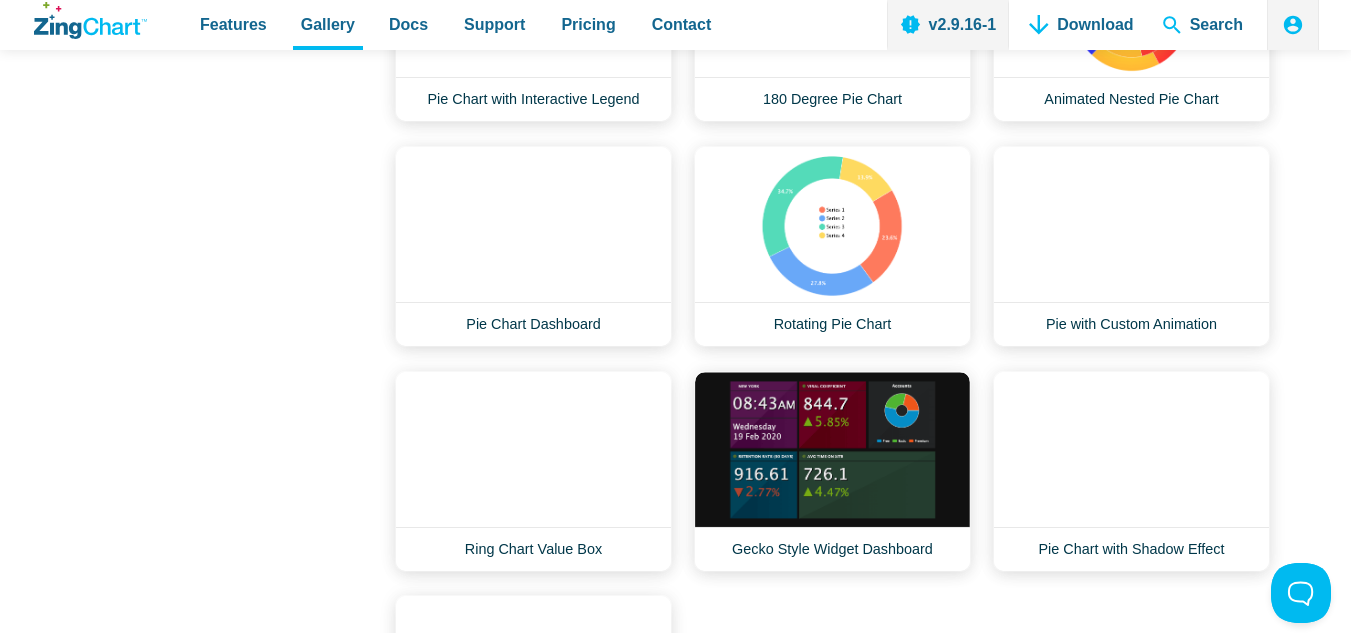 scroll, scrollTop: 1900, scrollLeft: 0, axis: vertical 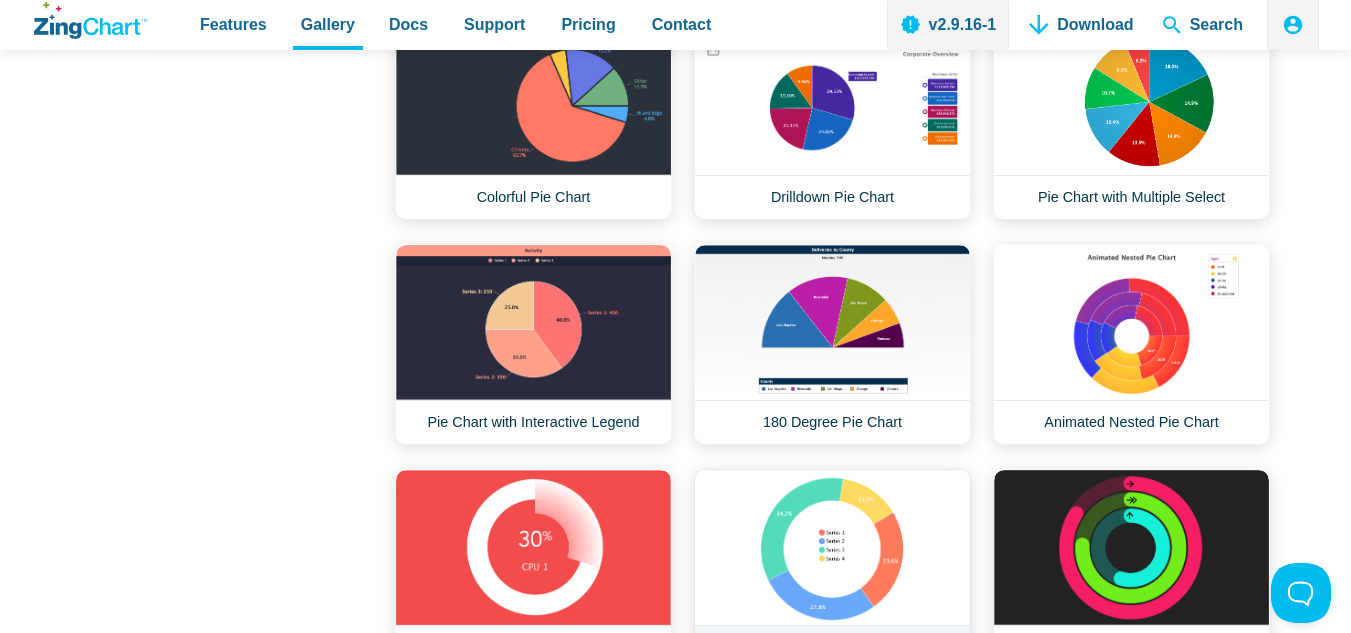 click on "Rotating Pie Chart" at bounding box center (832, 569) 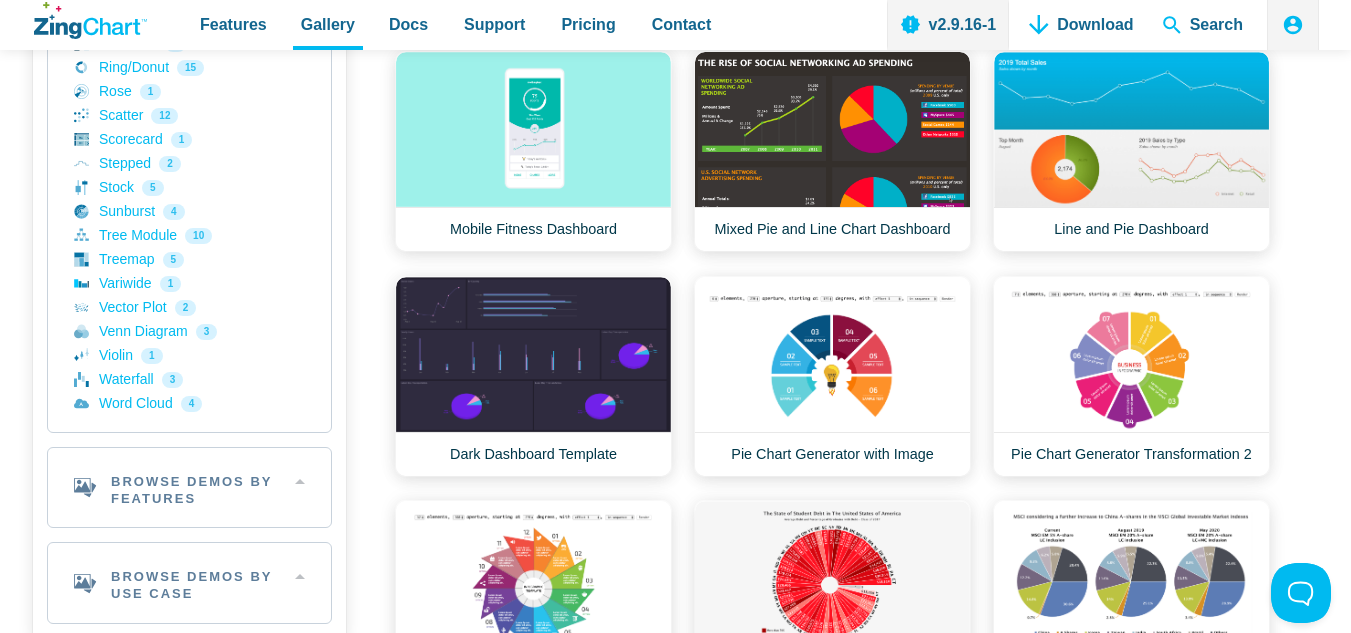 scroll, scrollTop: 800, scrollLeft: 0, axis: vertical 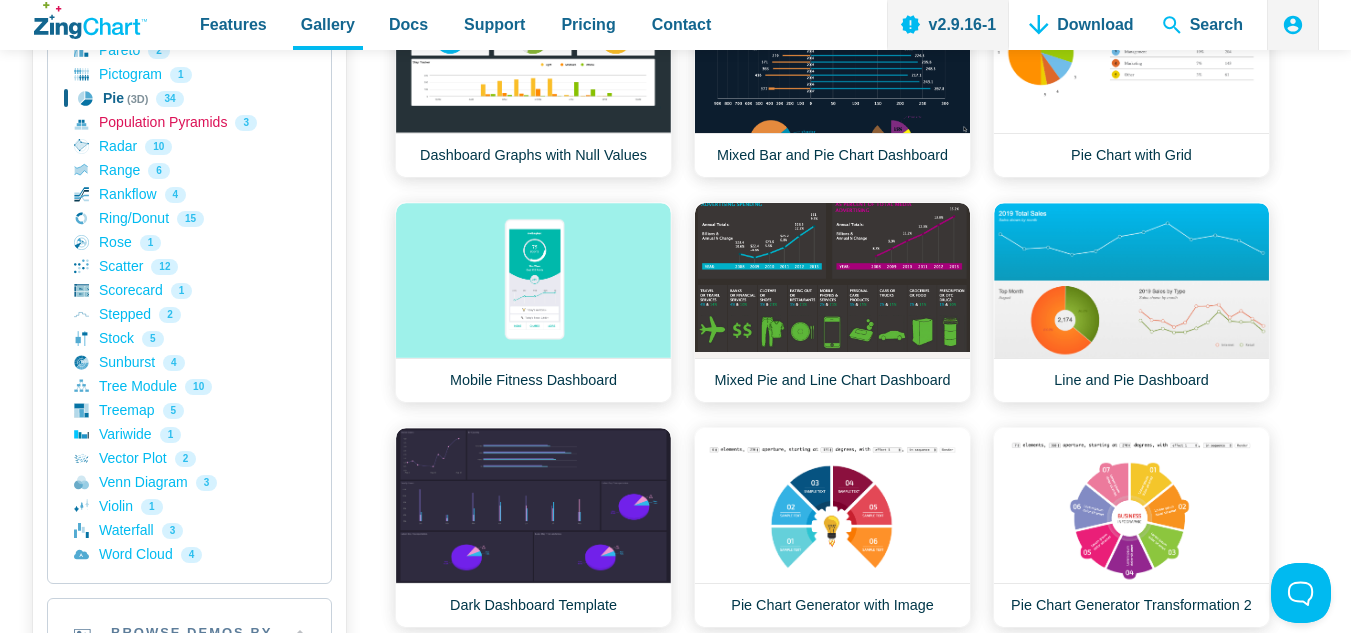 click on "Population Pyramids
3" at bounding box center [189, 123] 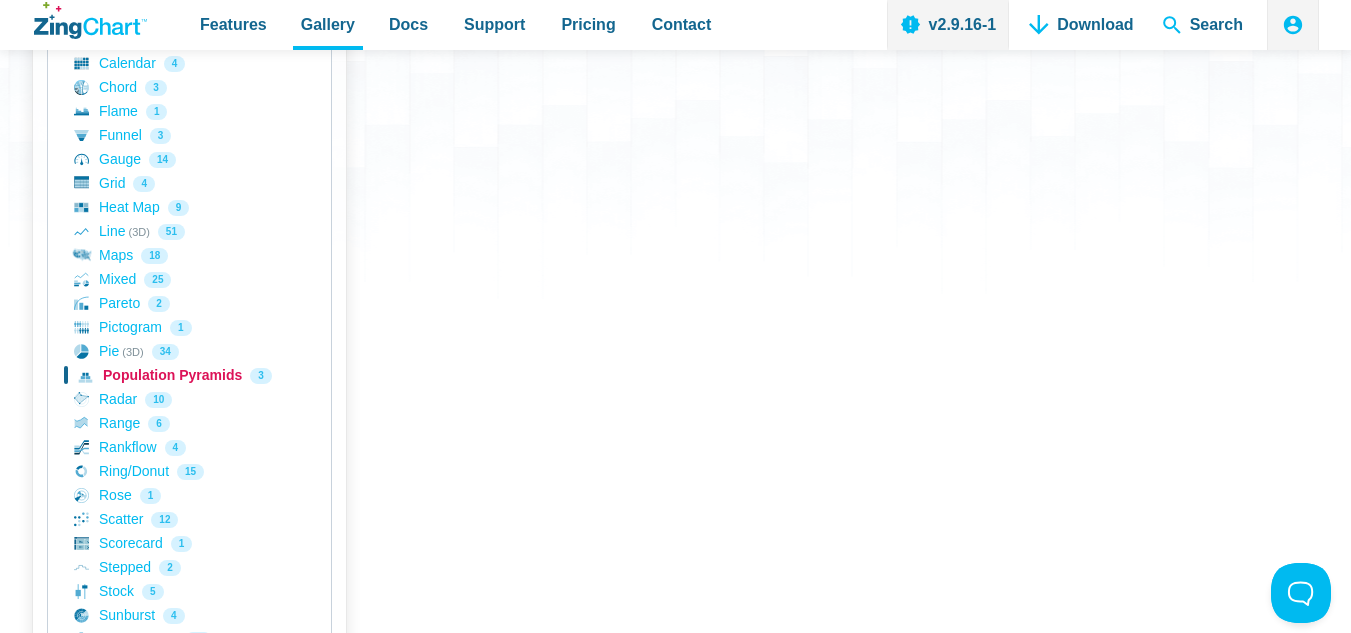 scroll, scrollTop: 600, scrollLeft: 0, axis: vertical 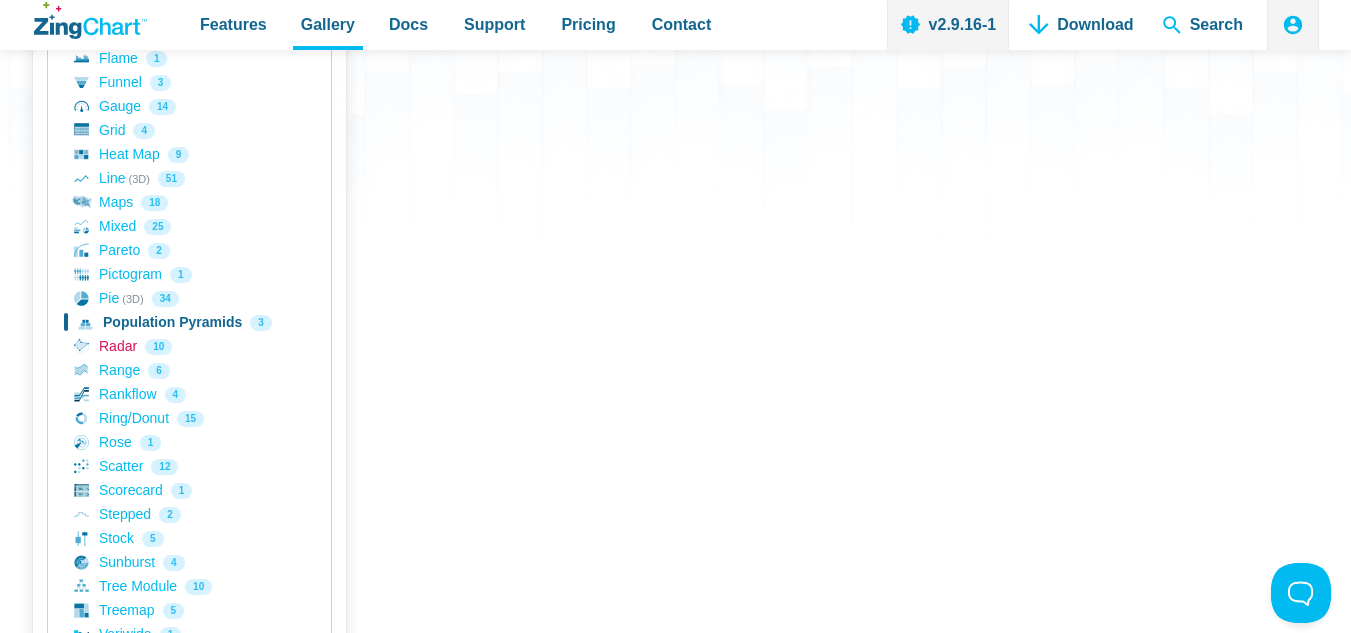 click on "Radar
10" at bounding box center (189, 347) 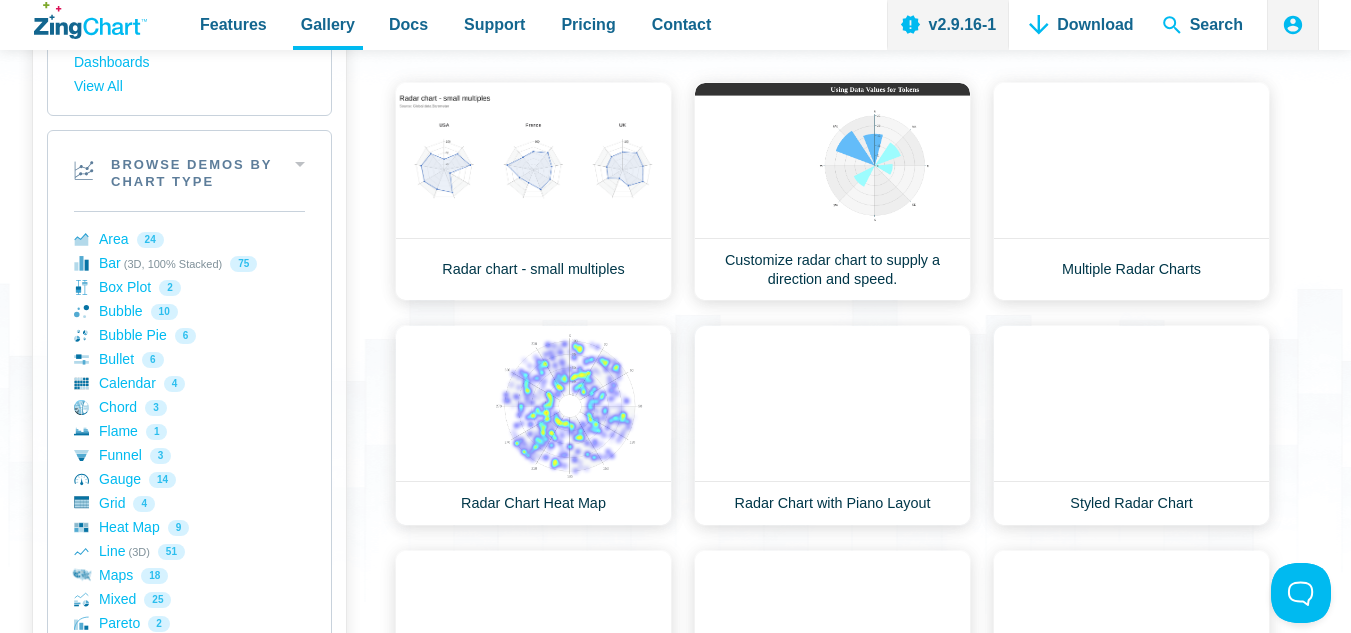 scroll, scrollTop: 0, scrollLeft: 0, axis: both 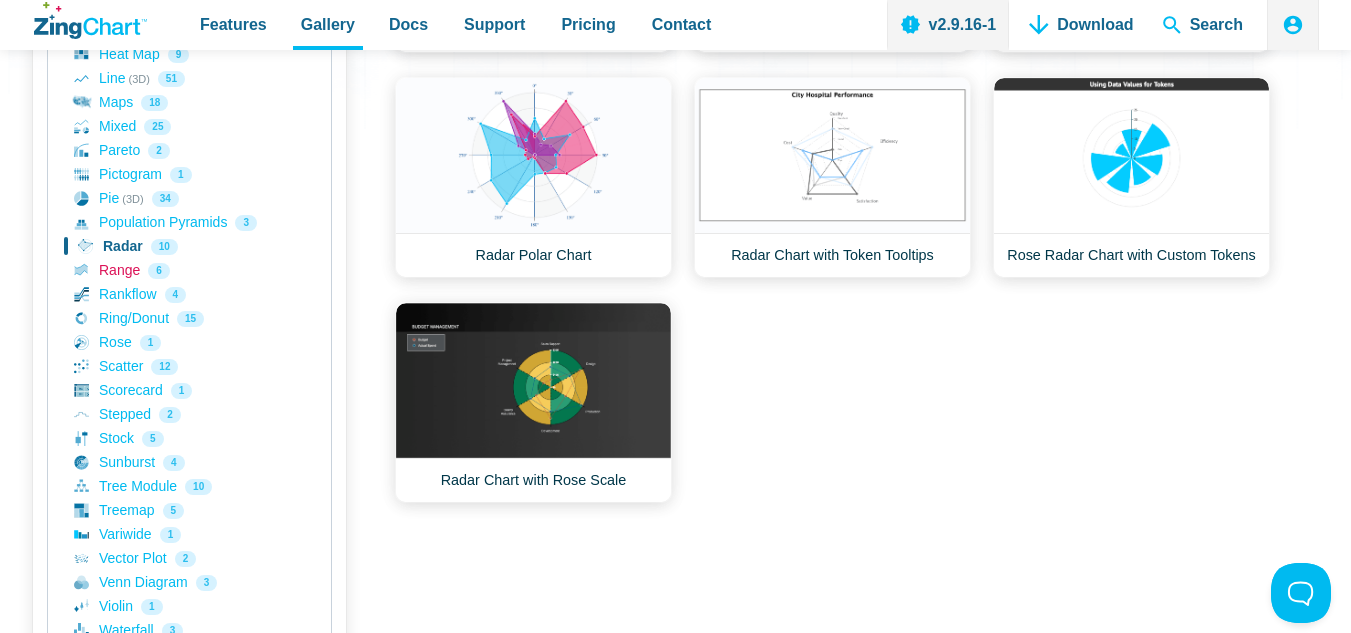 click on "Range
6" at bounding box center (189, 271) 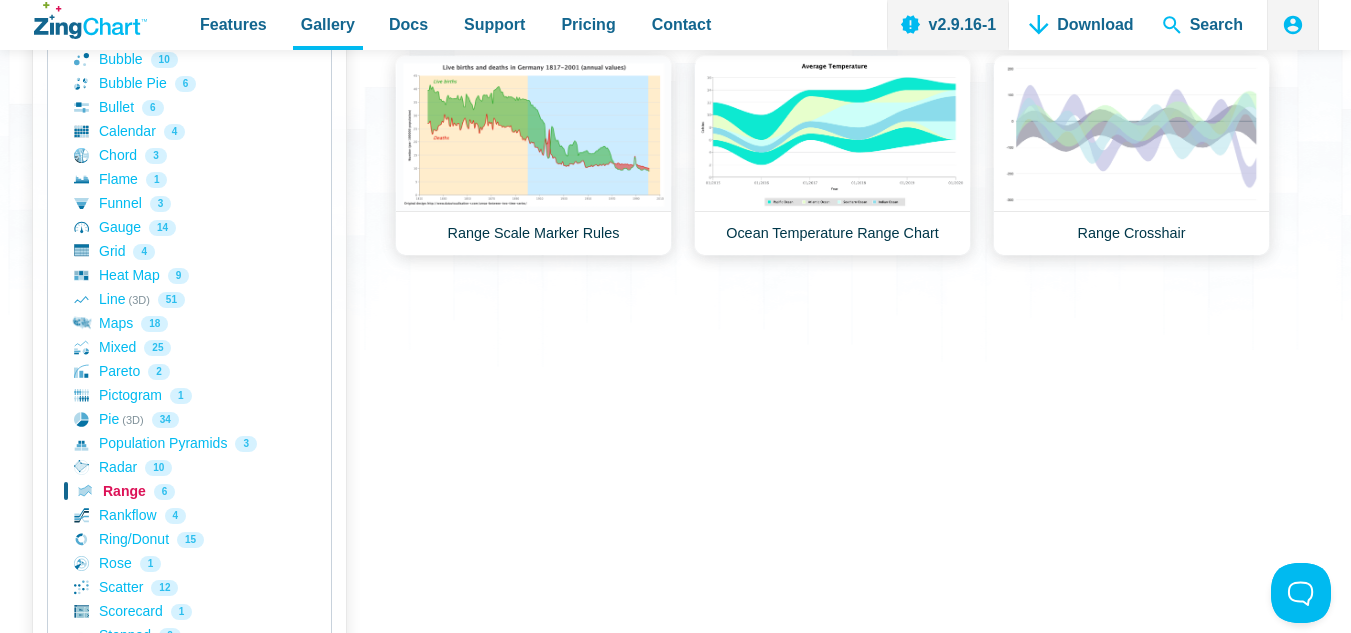 scroll, scrollTop: 500, scrollLeft: 0, axis: vertical 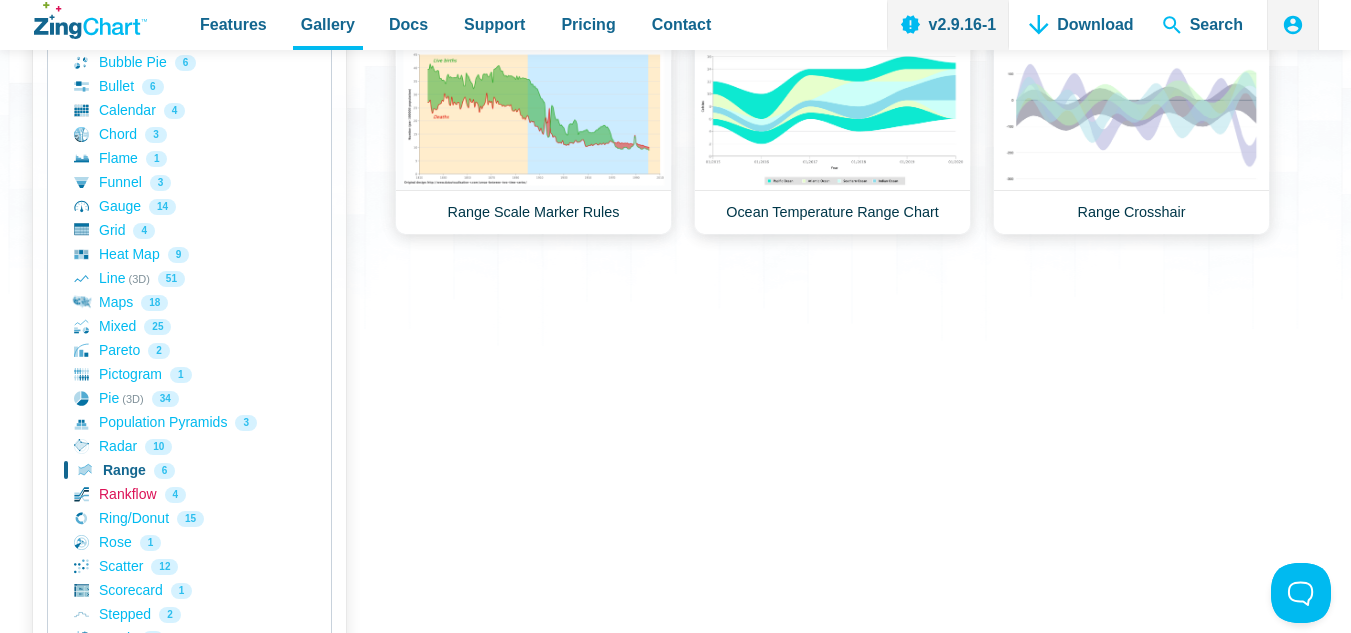 click on "Rankflow
4" at bounding box center [189, 495] 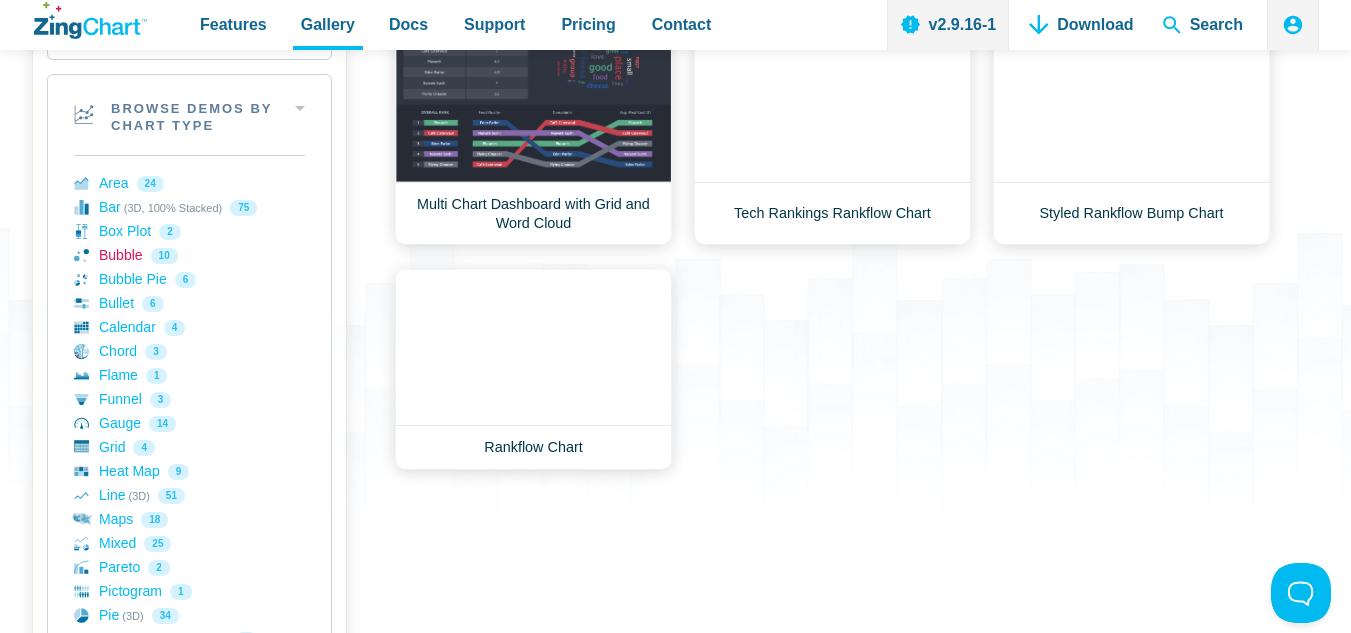 scroll, scrollTop: 600, scrollLeft: 0, axis: vertical 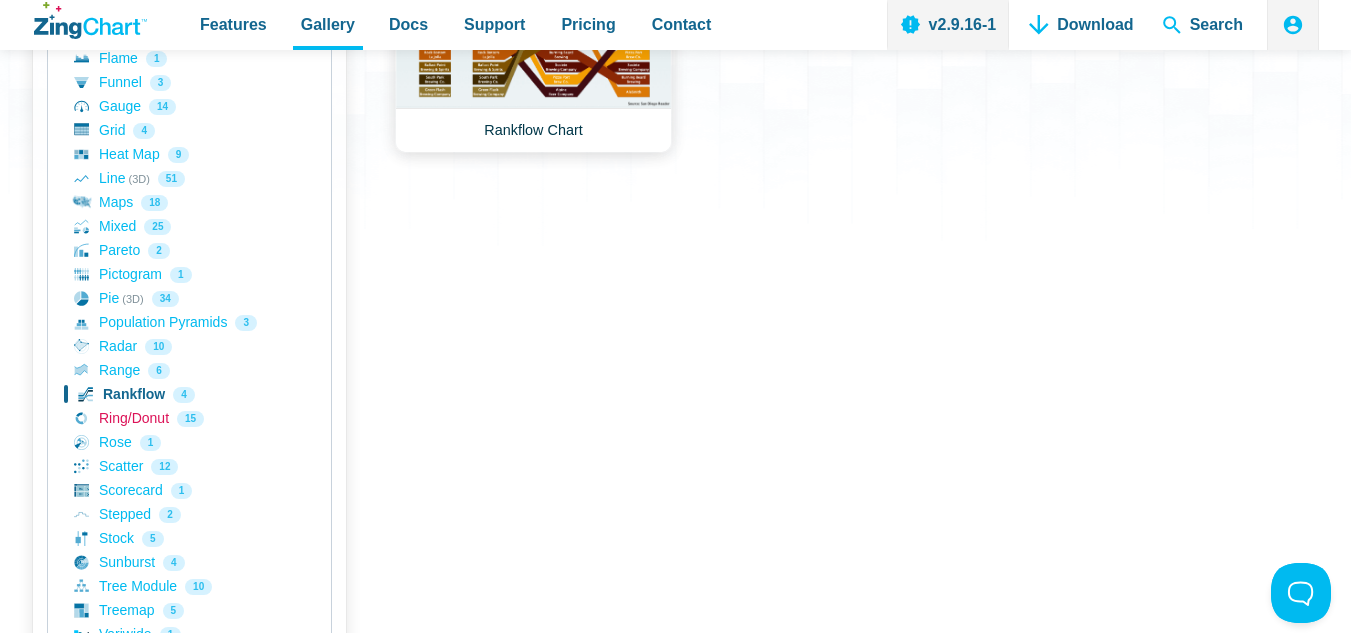 click on "Ring/Donut
15" at bounding box center [189, 419] 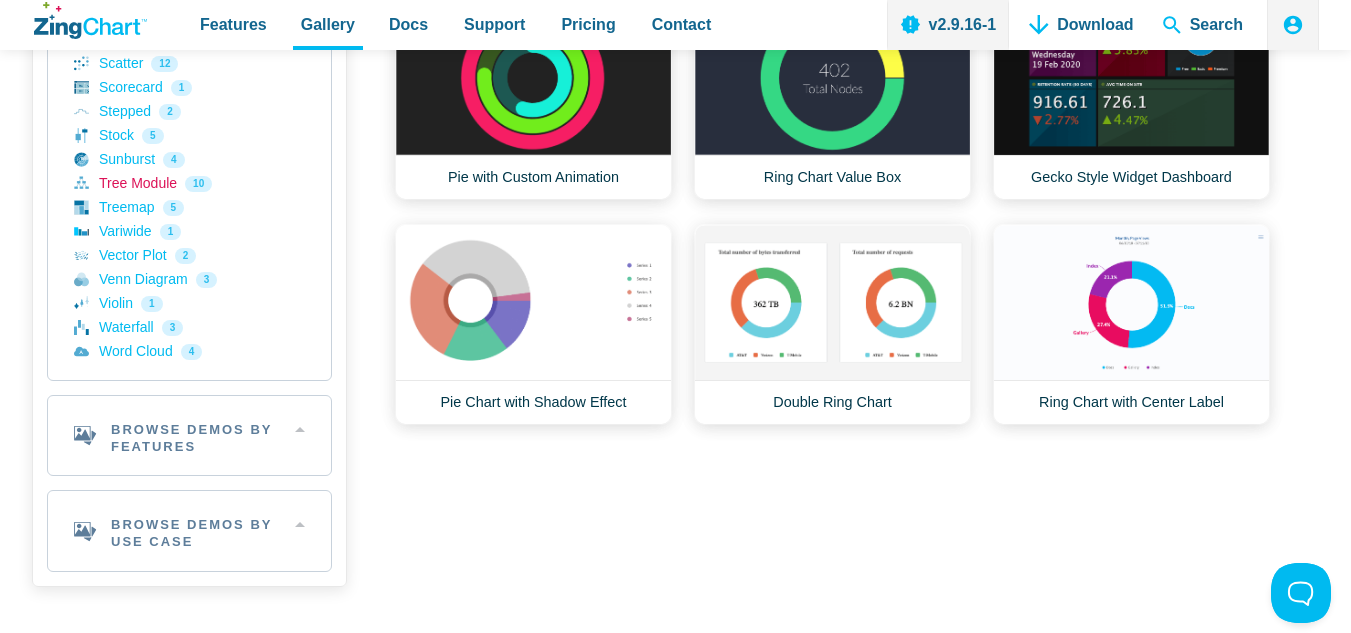scroll, scrollTop: 1100, scrollLeft: 0, axis: vertical 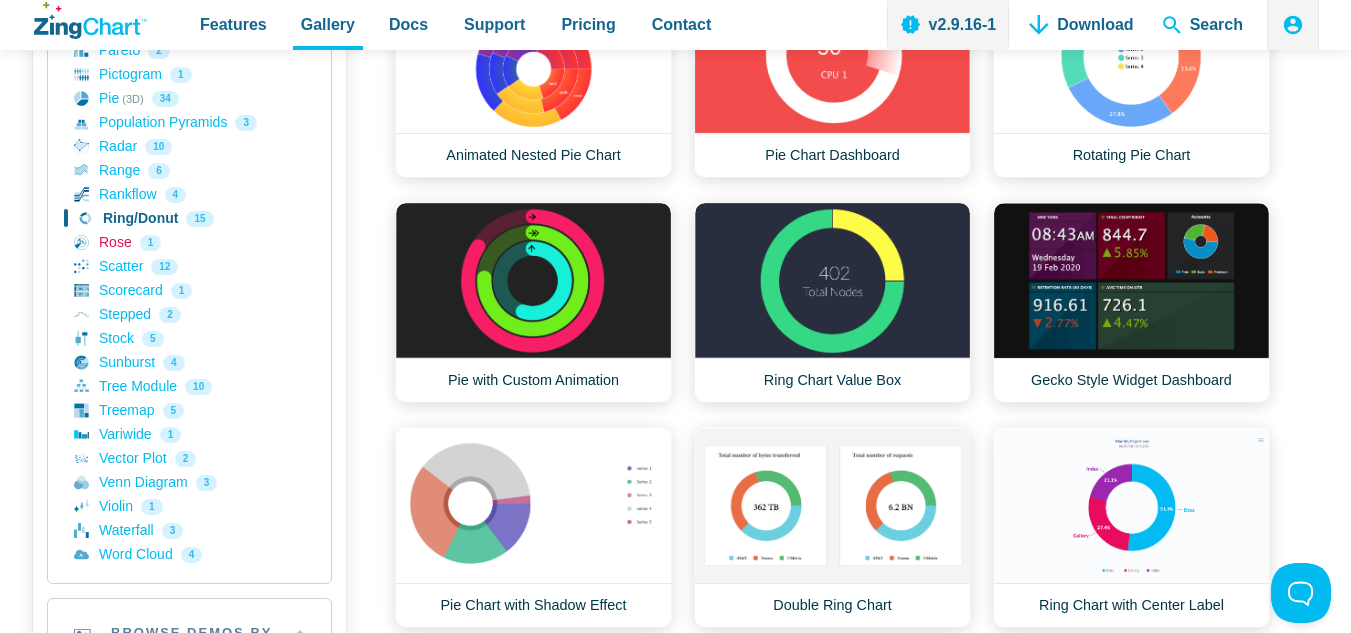 click on "Rose
1" at bounding box center [189, 243] 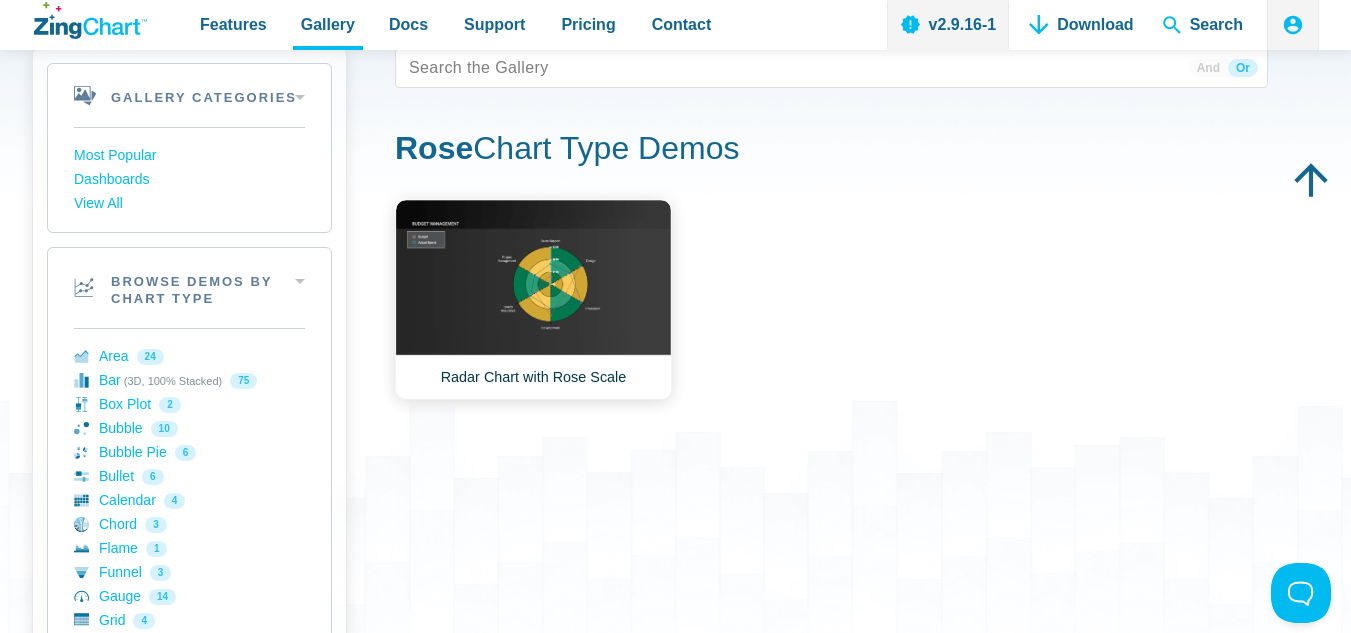 scroll, scrollTop: 0, scrollLeft: 0, axis: both 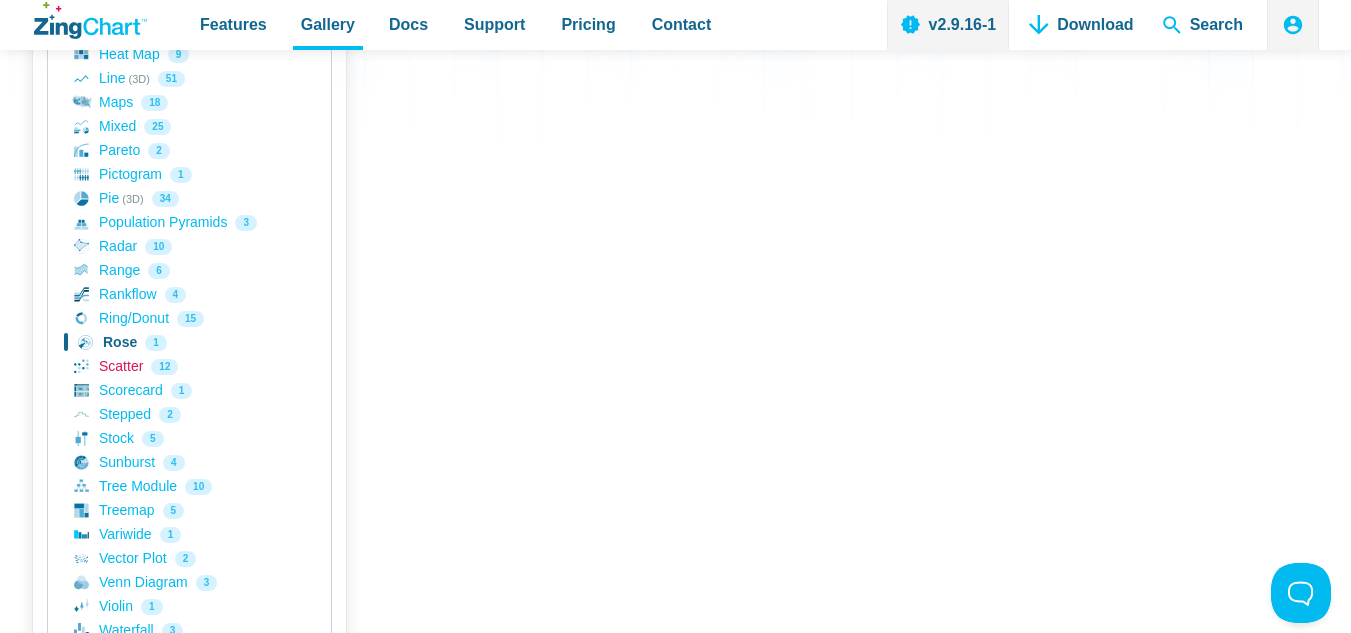 click on "Scatter
12" at bounding box center [189, 367] 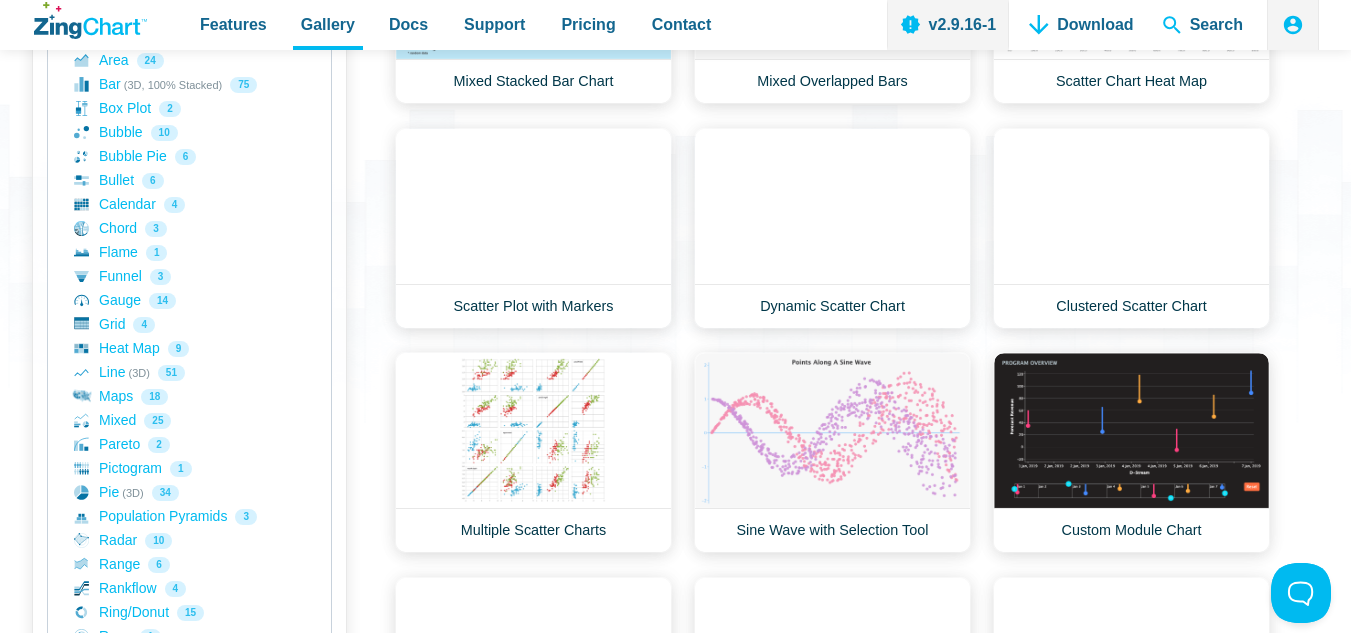scroll, scrollTop: 116, scrollLeft: 0, axis: vertical 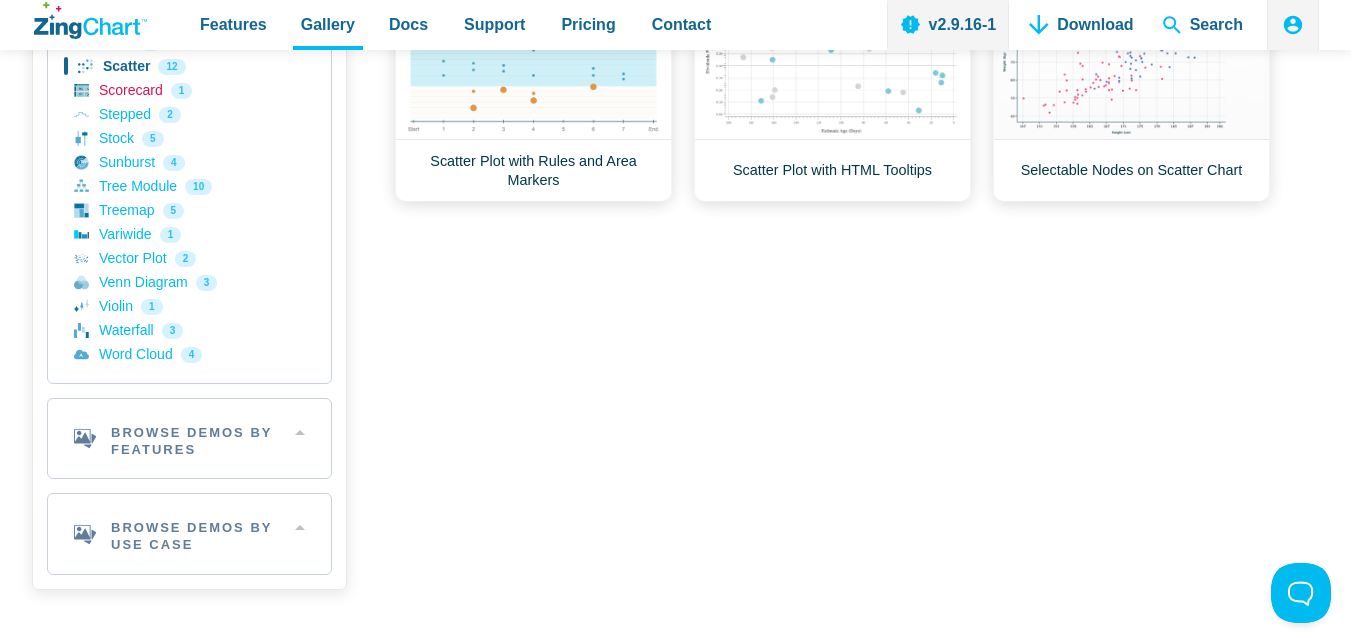 click on "Scorecard
1" at bounding box center [189, 91] 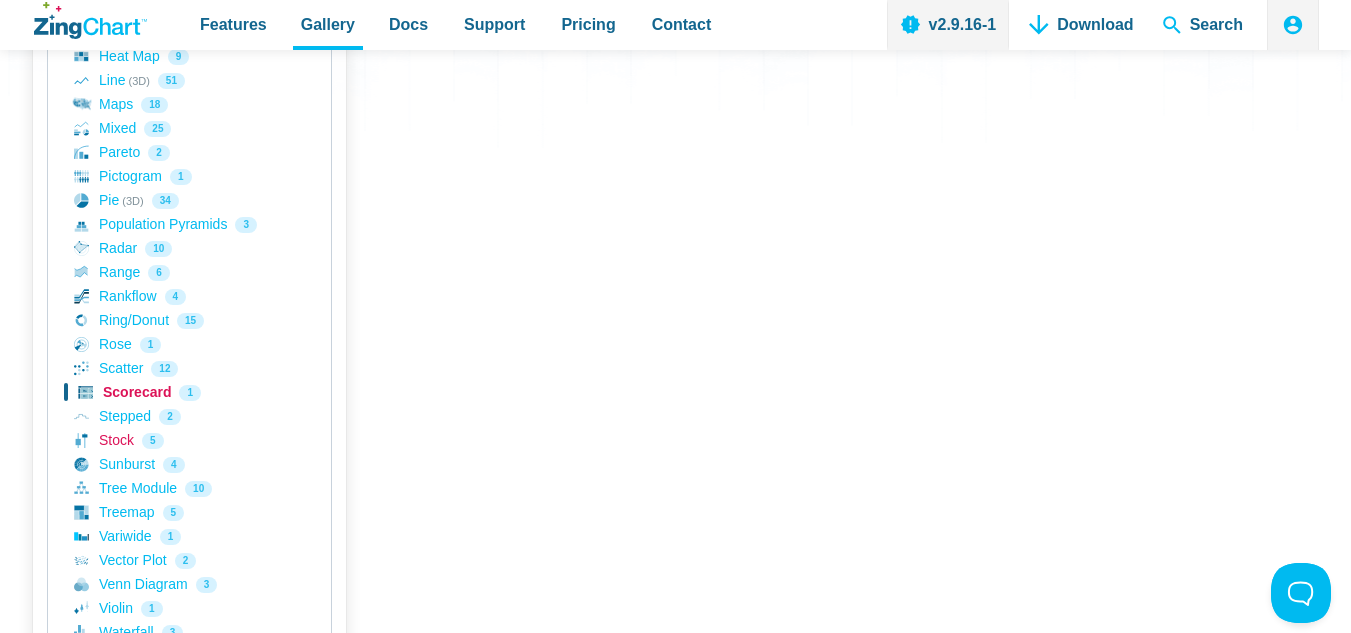 scroll, scrollTop: 700, scrollLeft: 0, axis: vertical 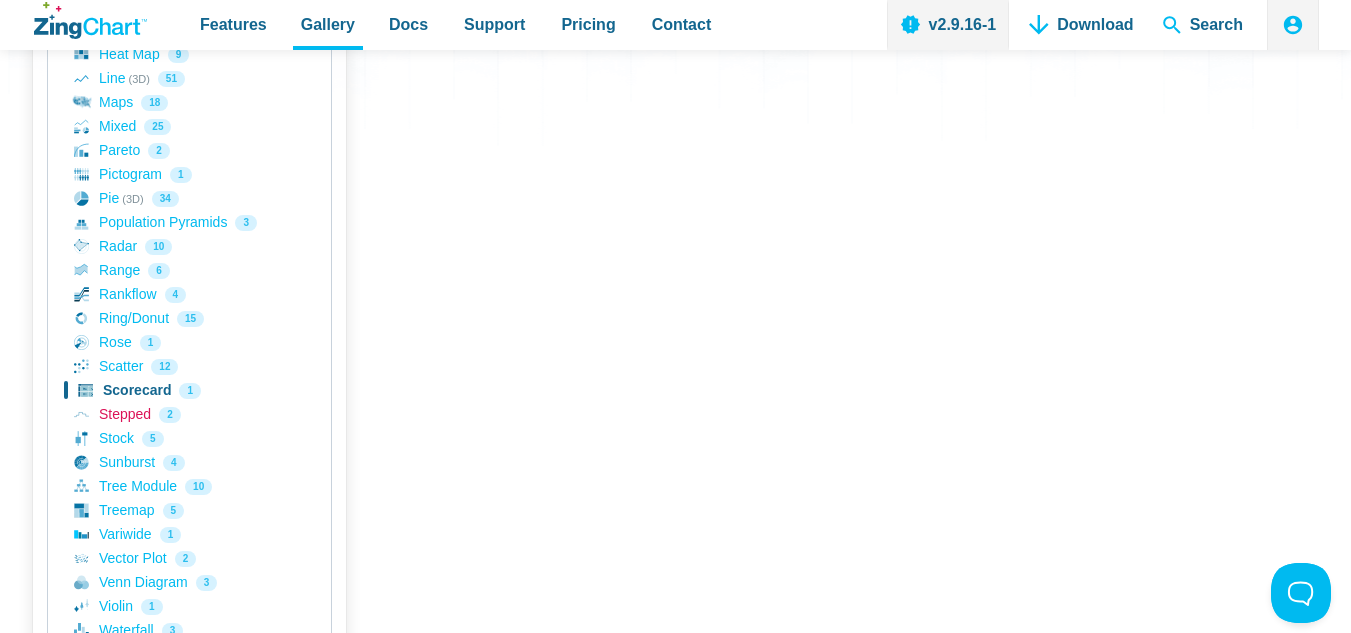 click on "Stepped
2" at bounding box center [189, 415] 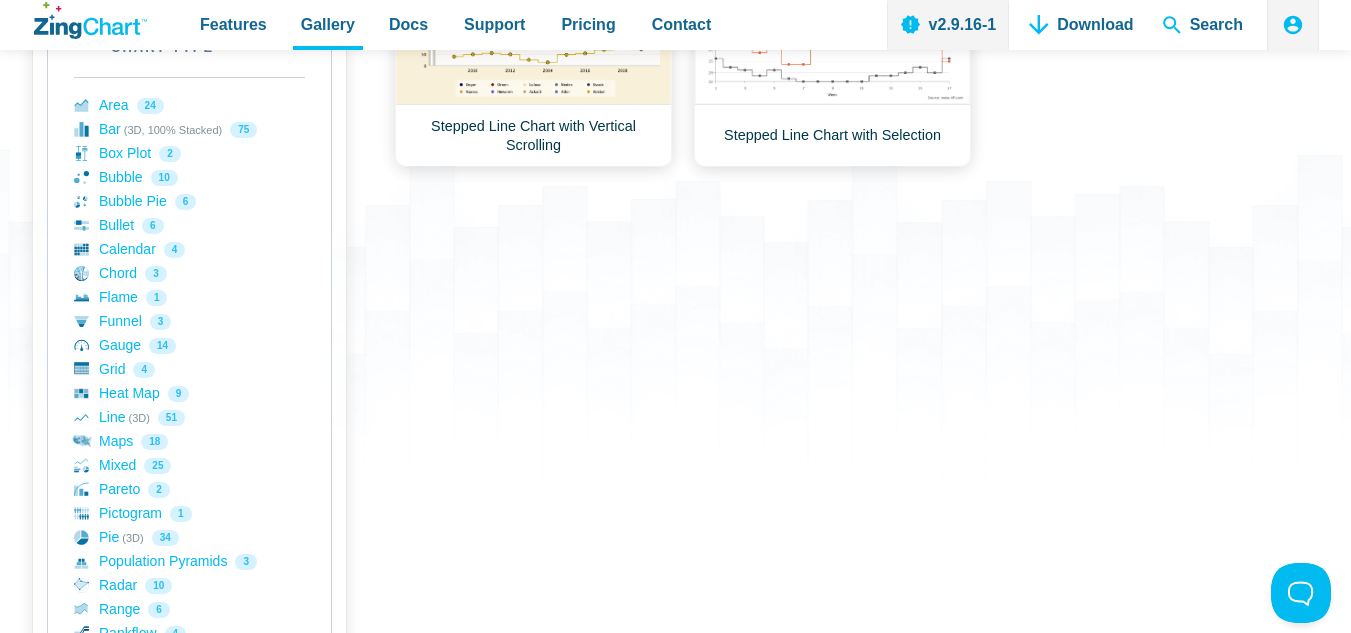 scroll, scrollTop: 86, scrollLeft: 0, axis: vertical 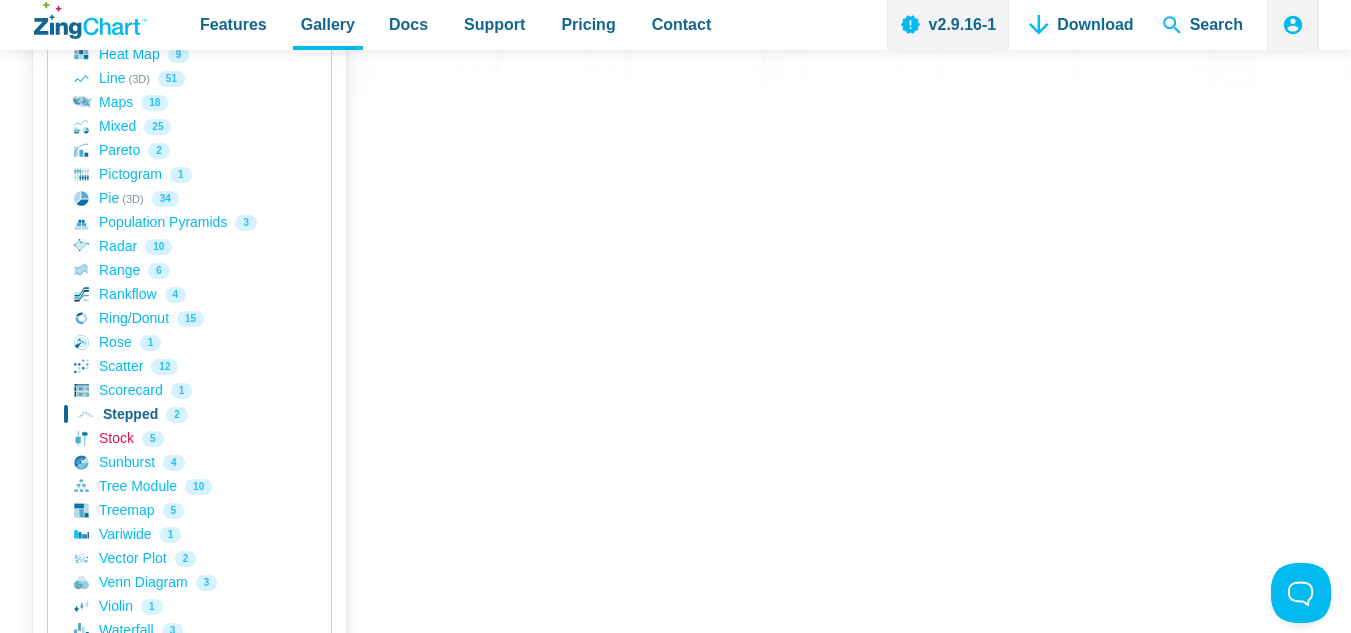 click on "Stock
5" at bounding box center [189, 439] 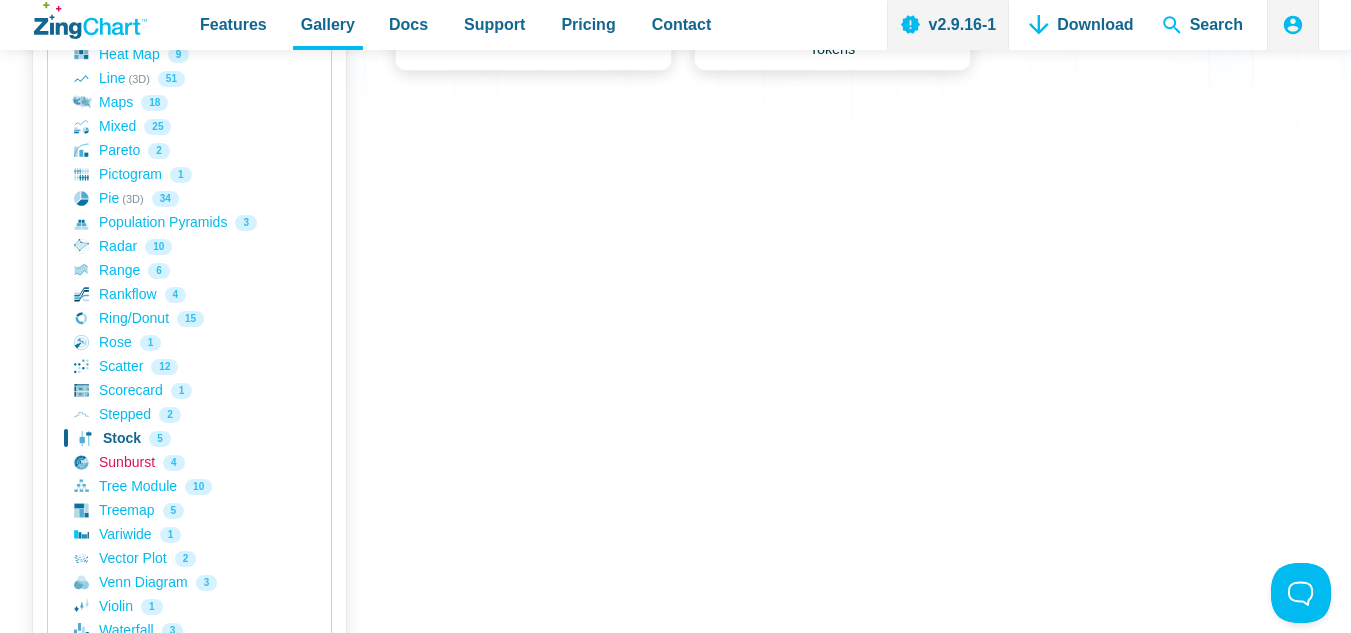 click on "Sunburst
4" at bounding box center (189, 463) 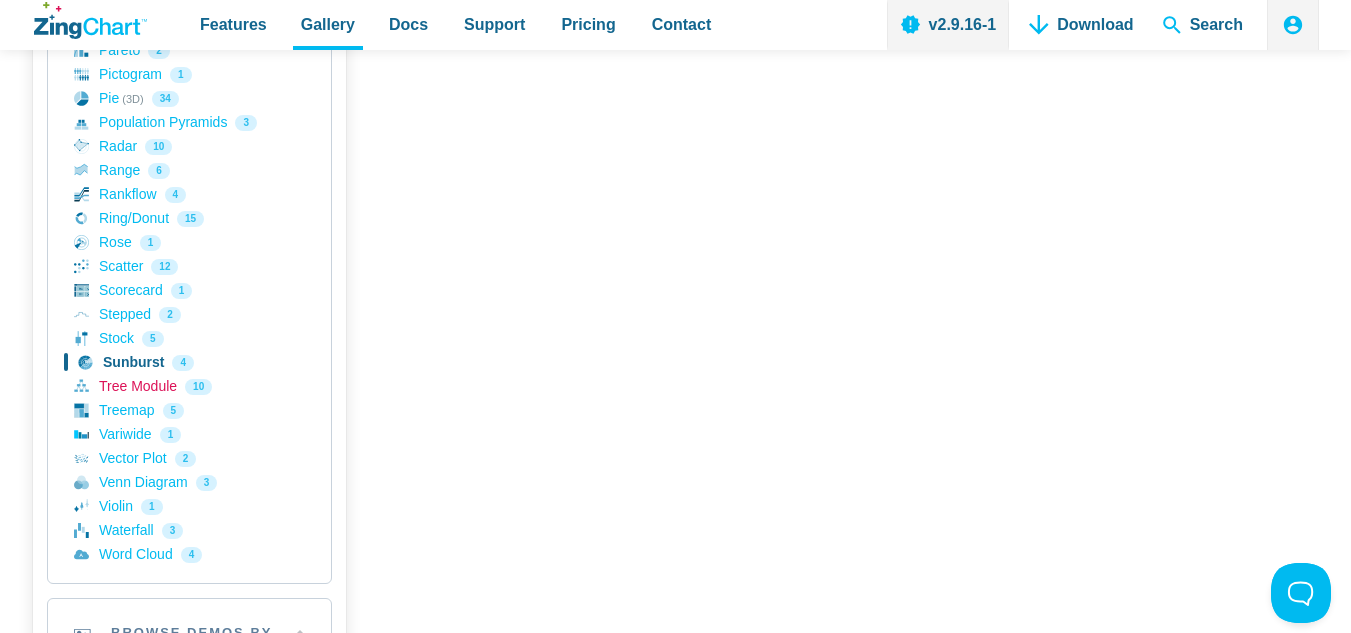 click on "Tree Module
10" at bounding box center (189, 387) 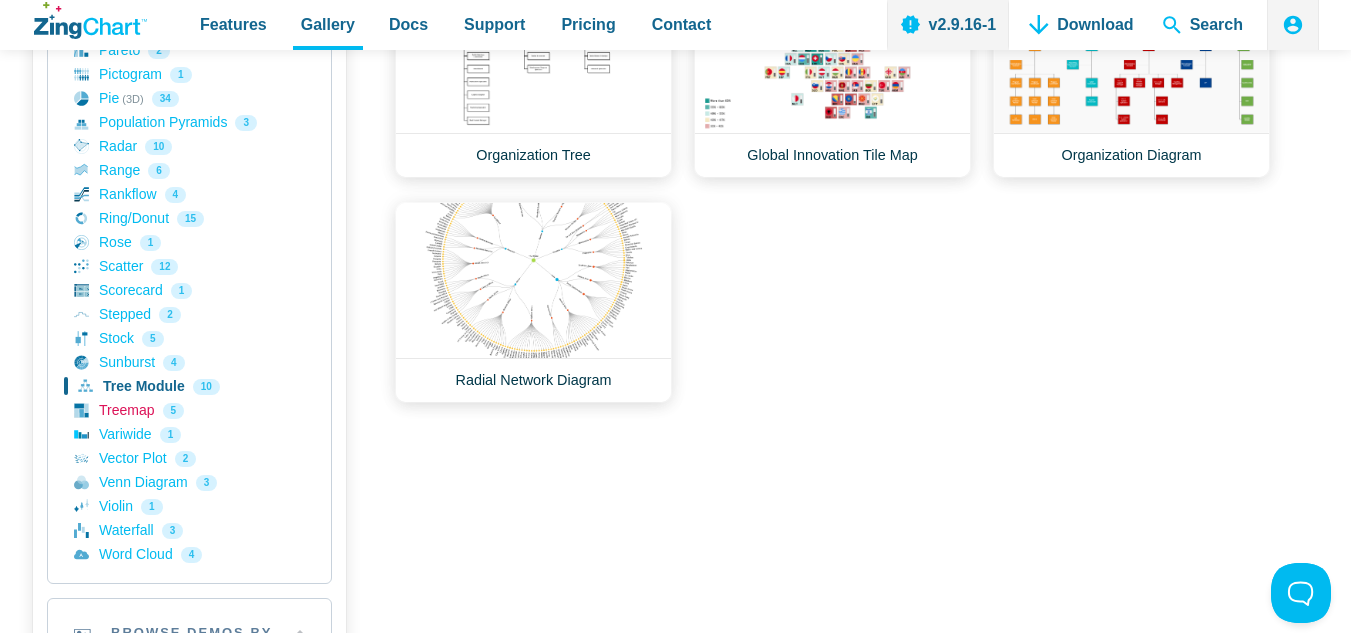 click on "Treemap
5" at bounding box center (189, 411) 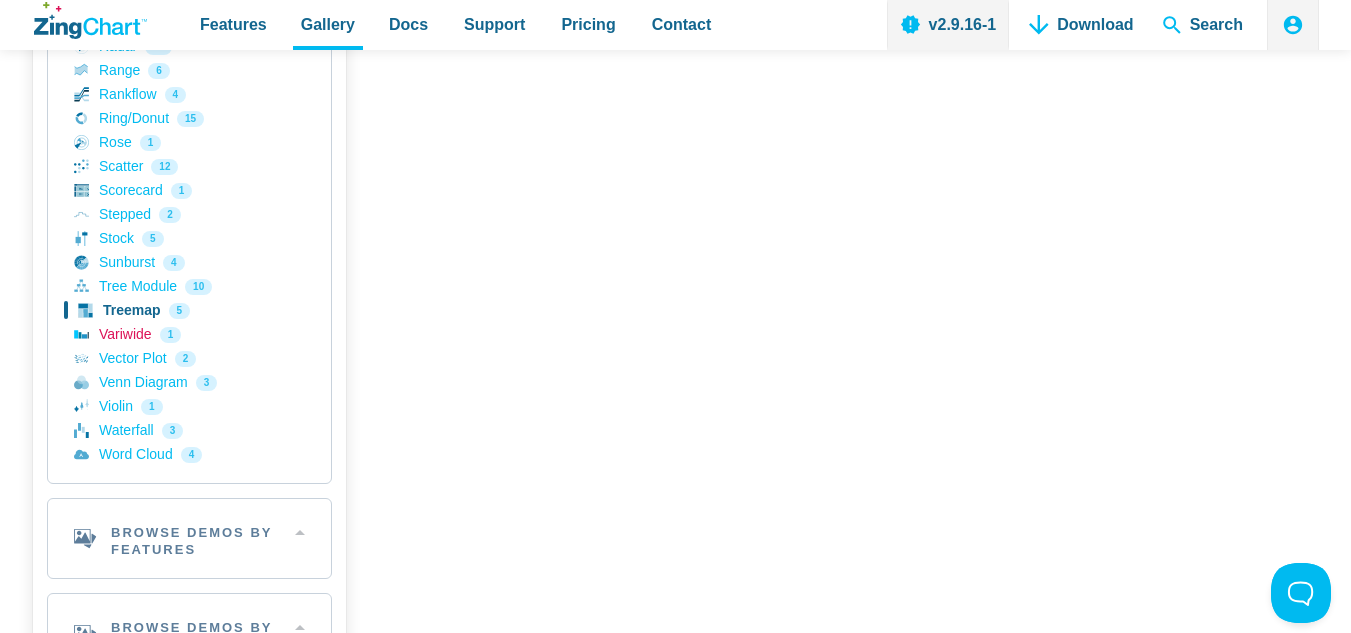 click on "Variwide
1" at bounding box center [189, 335] 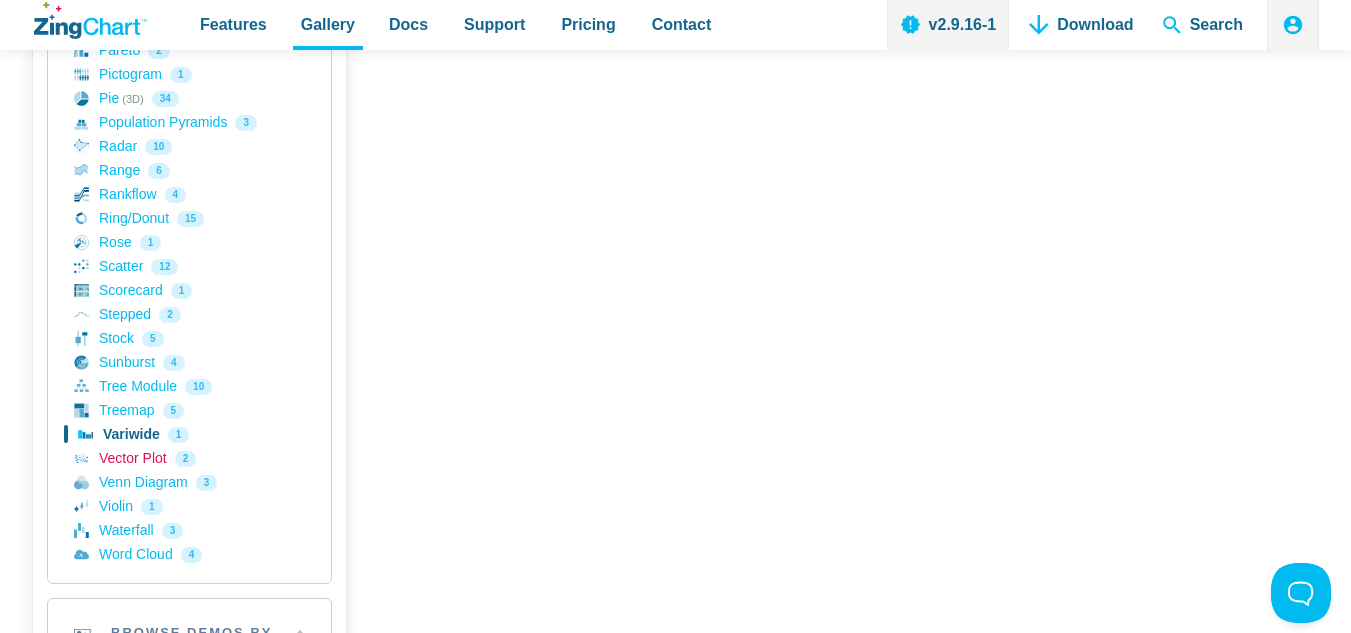 click on "Vector Plot
2" at bounding box center [189, 459] 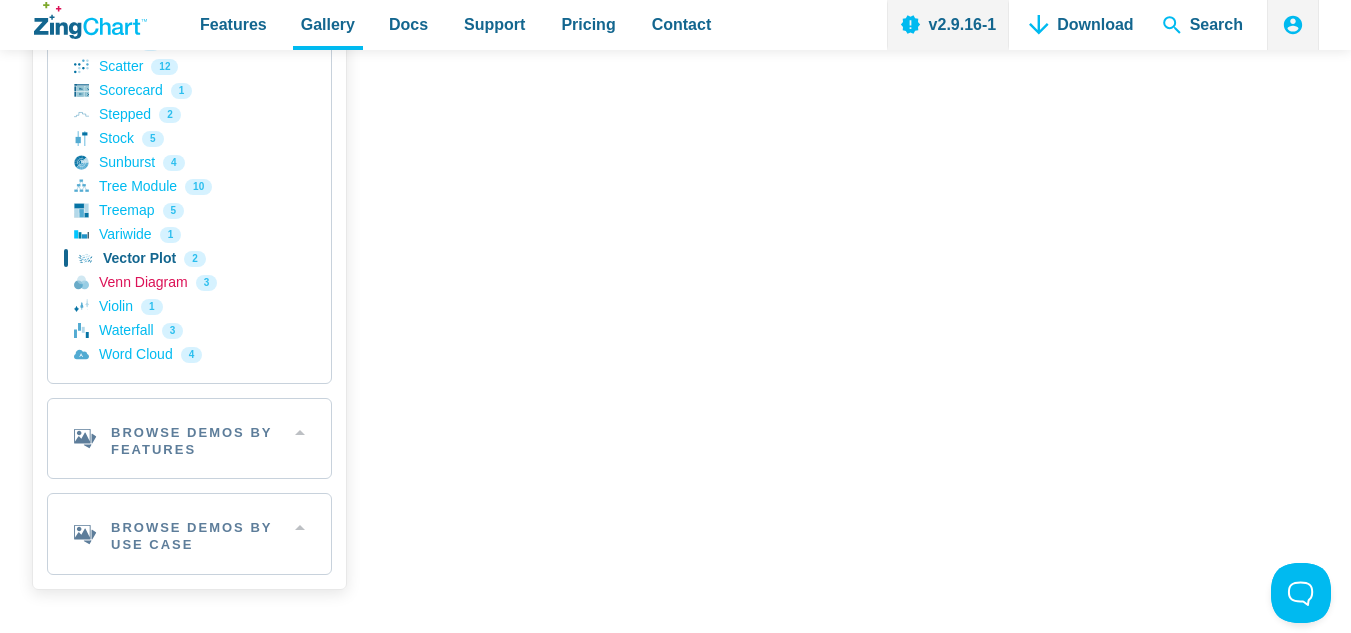 click on "Venn Diagram
3" at bounding box center (189, 283) 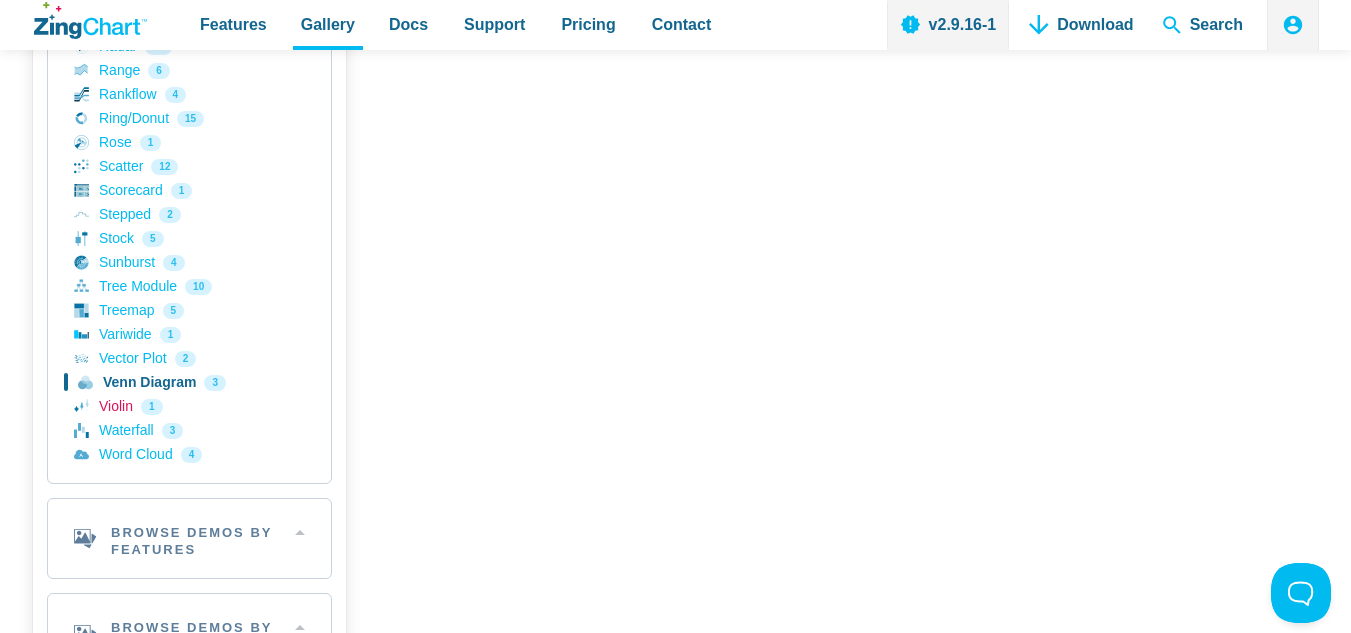click on "Violin
1" at bounding box center (189, 407) 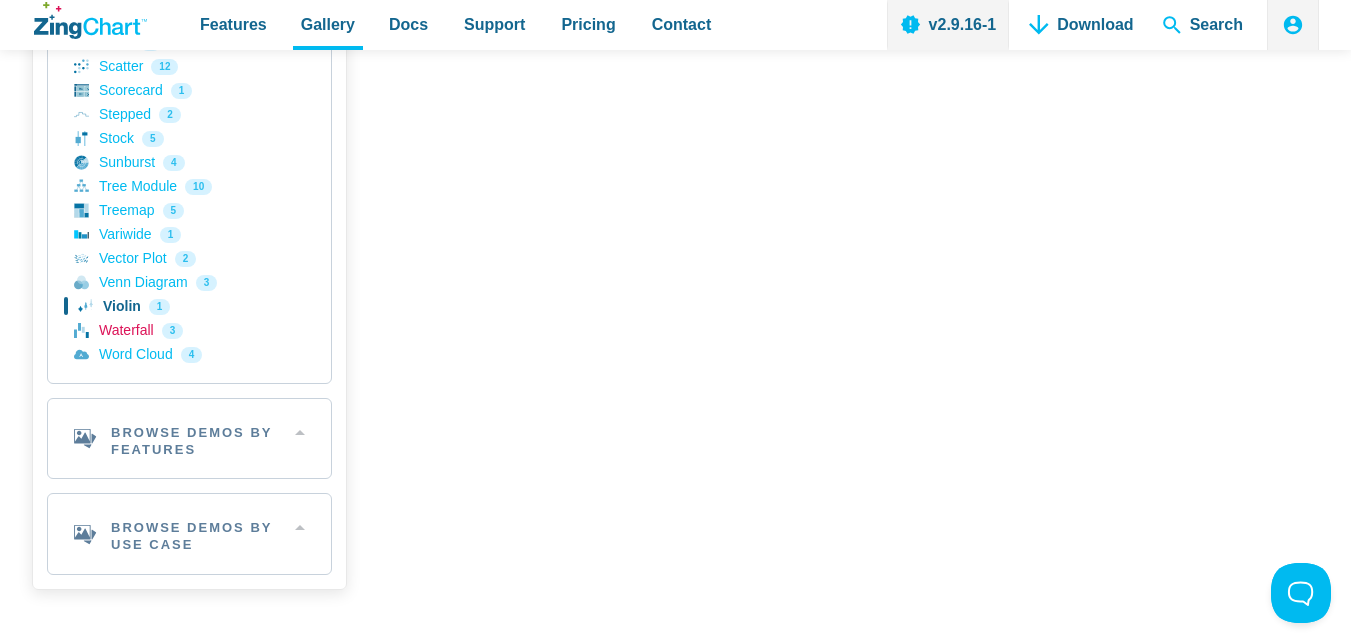 click on "Waterfall
3" at bounding box center (189, 331) 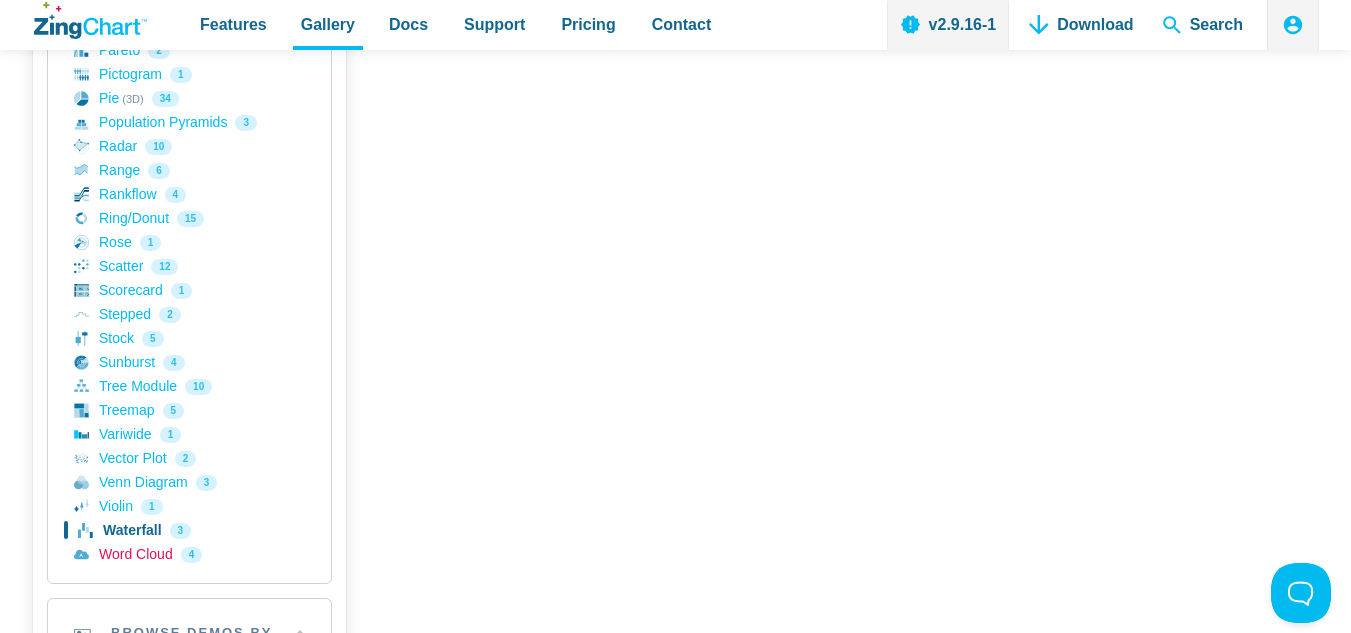 click on "Word Cloud
4" at bounding box center [189, 555] 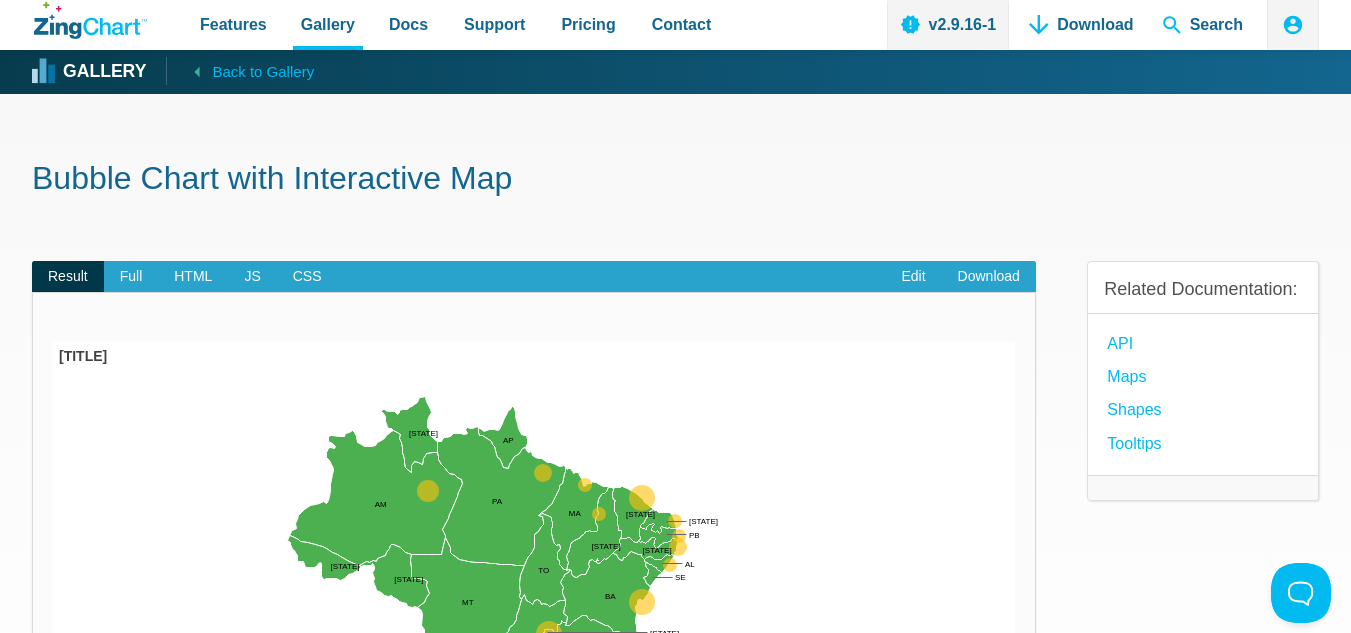 scroll, scrollTop: 0, scrollLeft: 0, axis: both 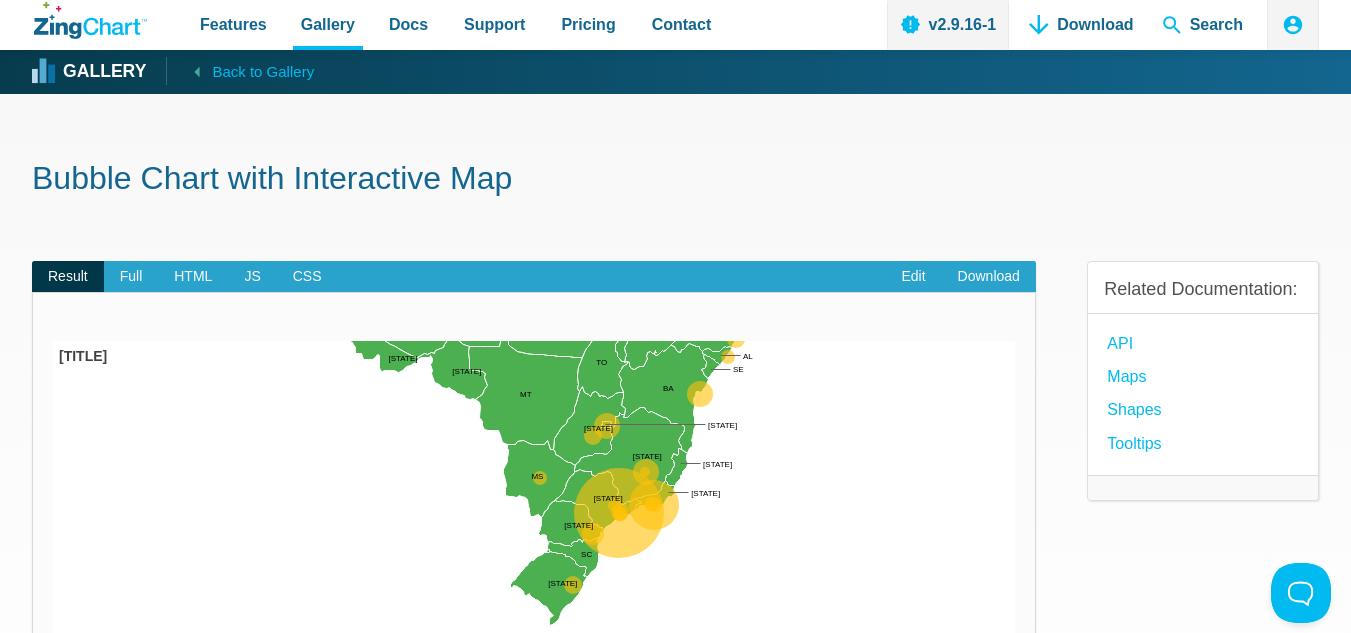 drag, startPoint x: 785, startPoint y: 405, endPoint x: 803, endPoint y: 334, distance: 73.24616 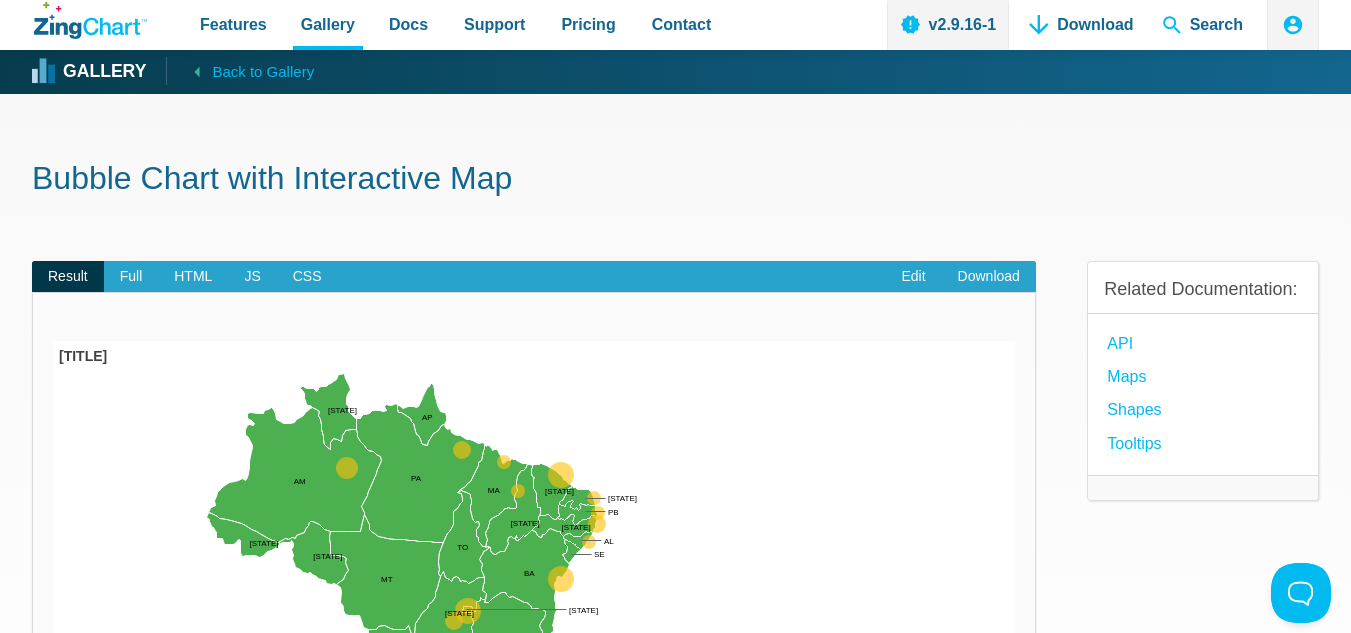 drag, startPoint x: 681, startPoint y: 414, endPoint x: 750, endPoint y: 515, distance: 122.31925 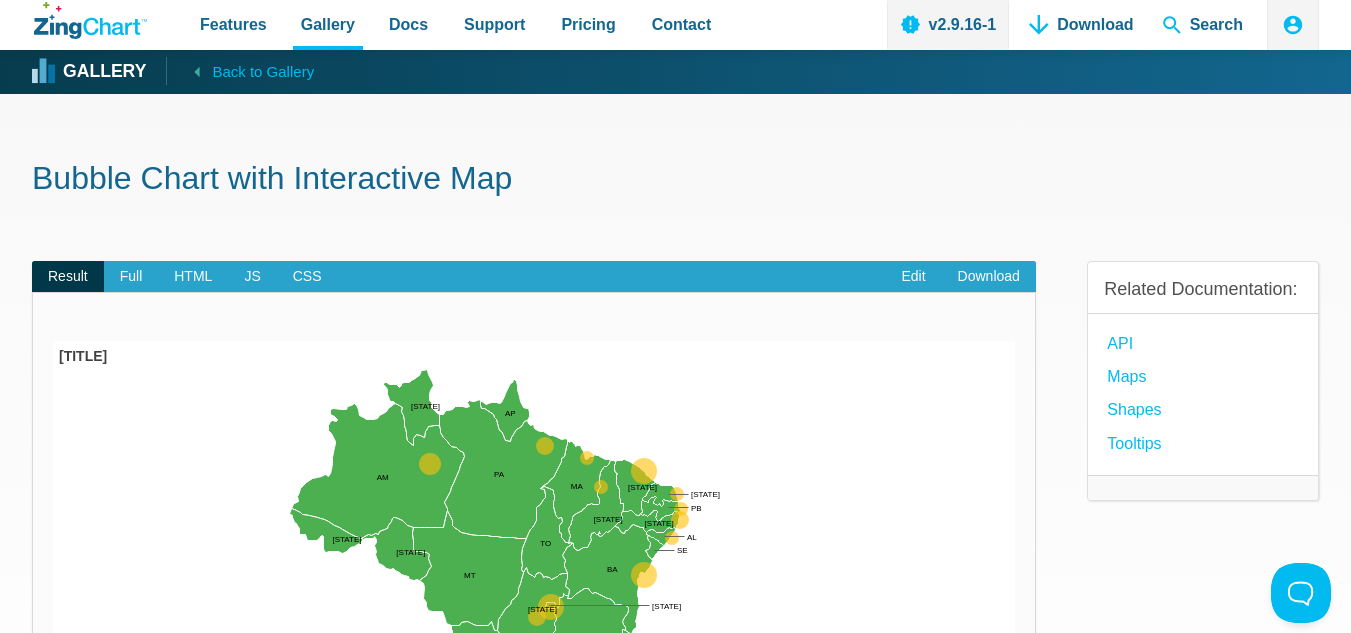 click on "Bubble Chart with Interactive Map" at bounding box center (675, 180) 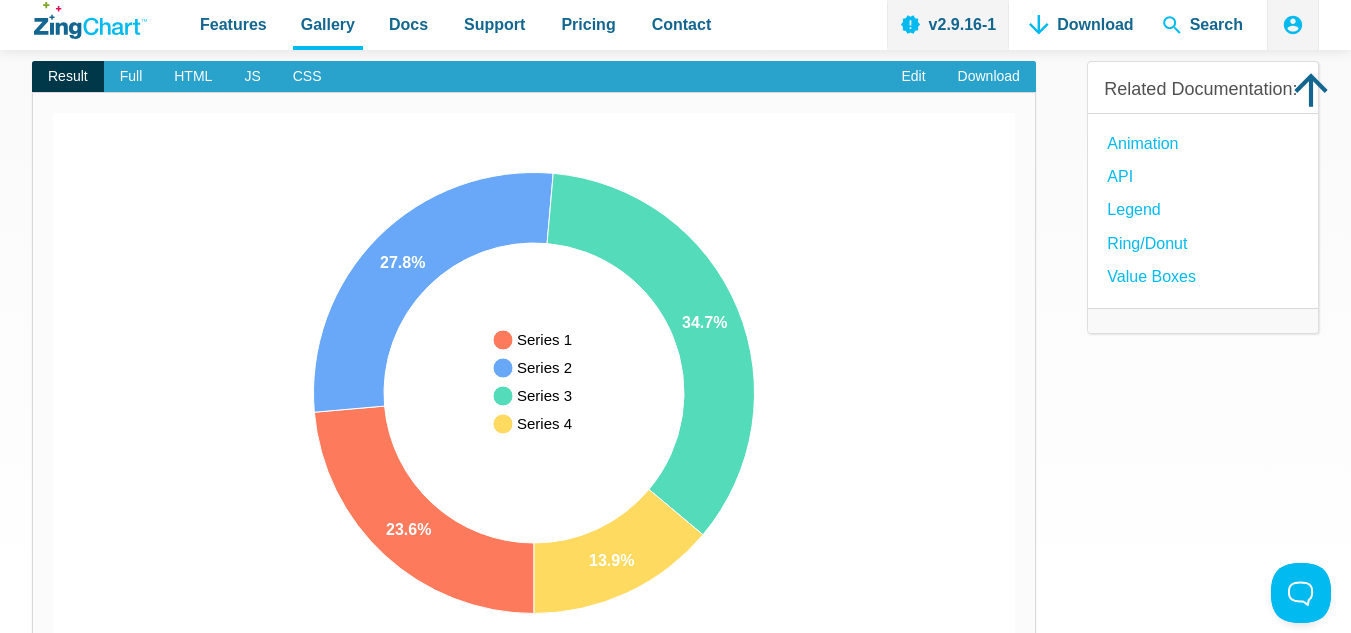 scroll, scrollTop: 0, scrollLeft: 0, axis: both 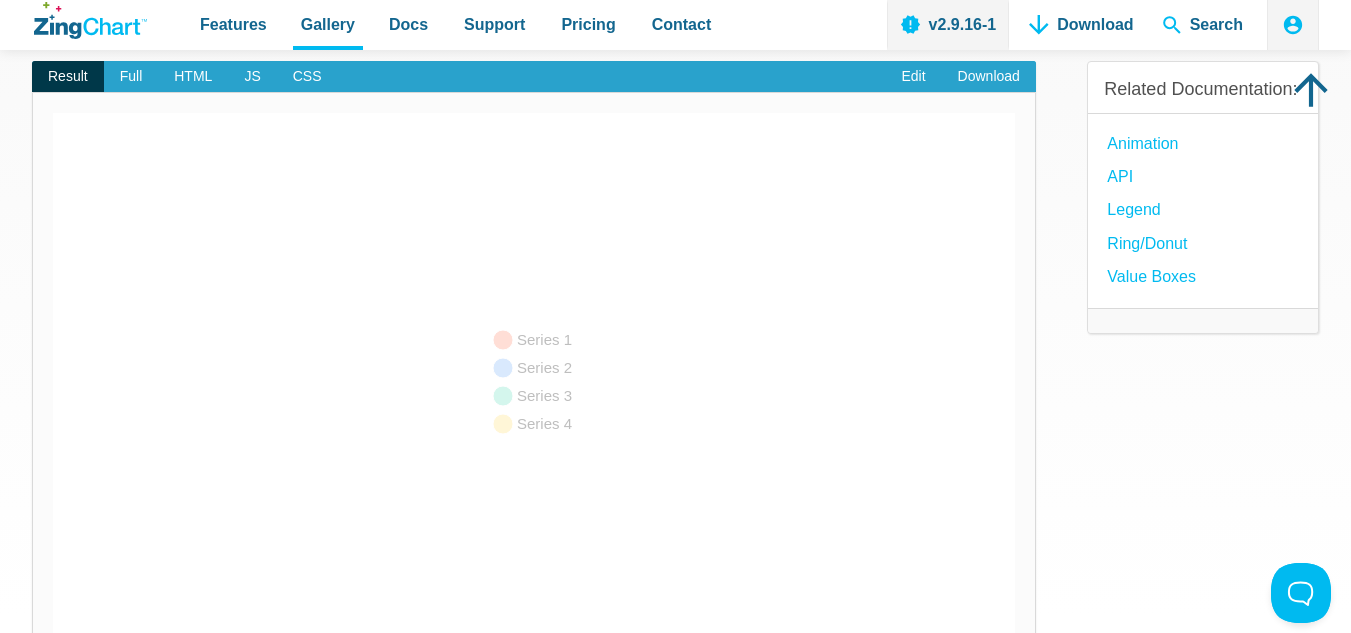 drag, startPoint x: 474, startPoint y: 310, endPoint x: 542, endPoint y: 334, distance: 72.11102 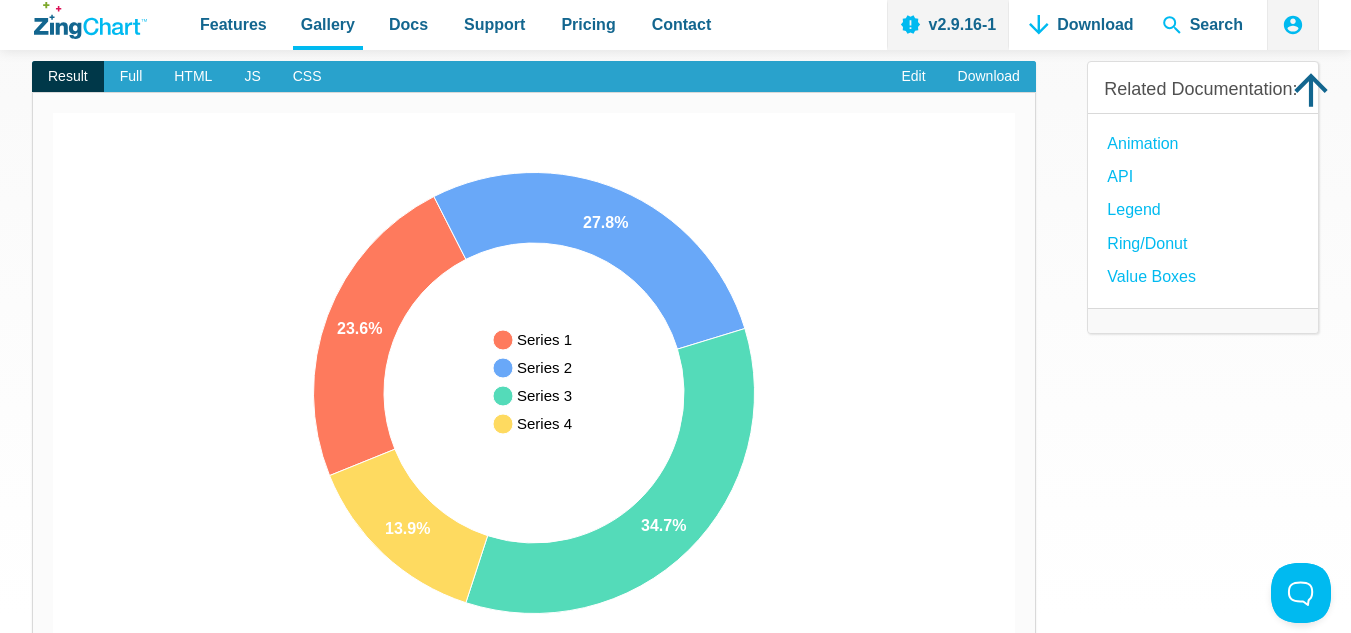 click at bounding box center (534, 378) 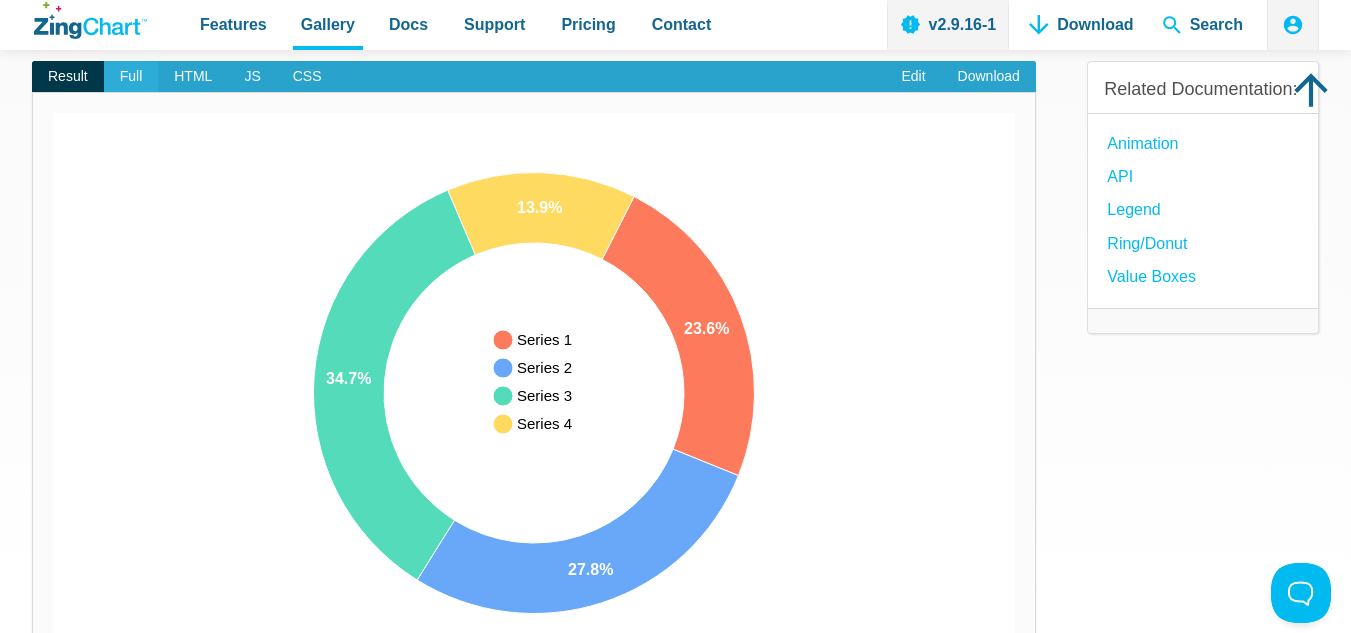 click on "Full" at bounding box center (131, 77) 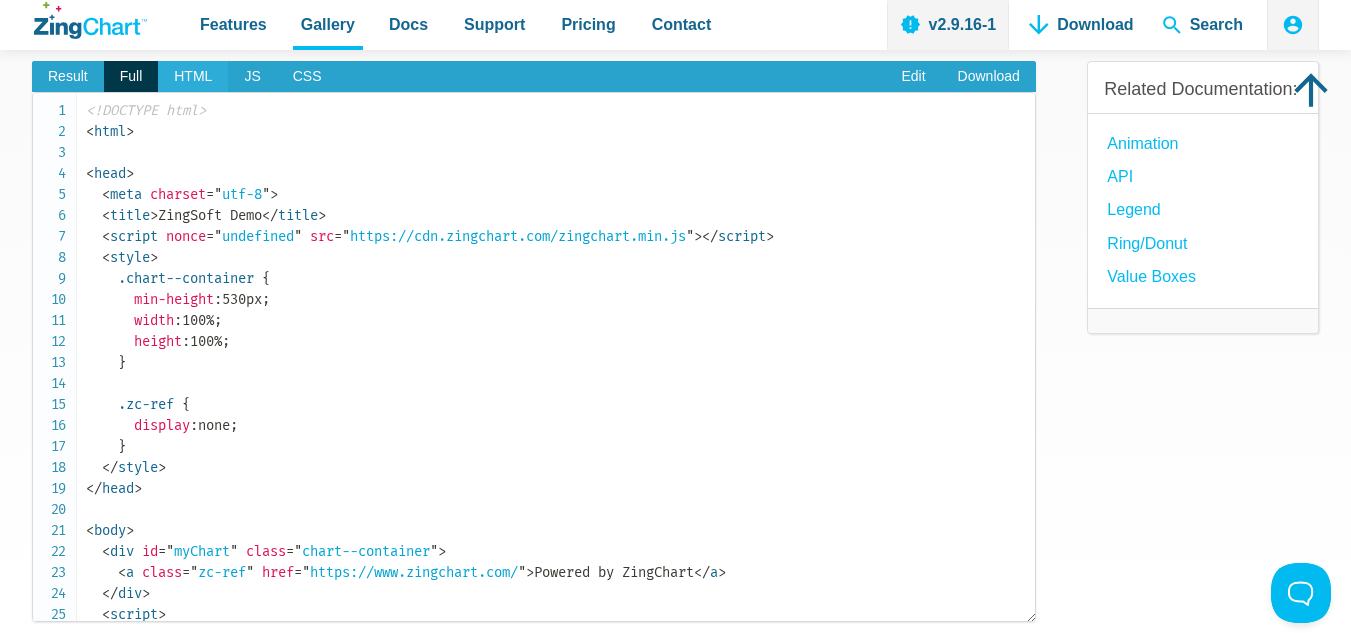 click on "HTML" at bounding box center [193, 77] 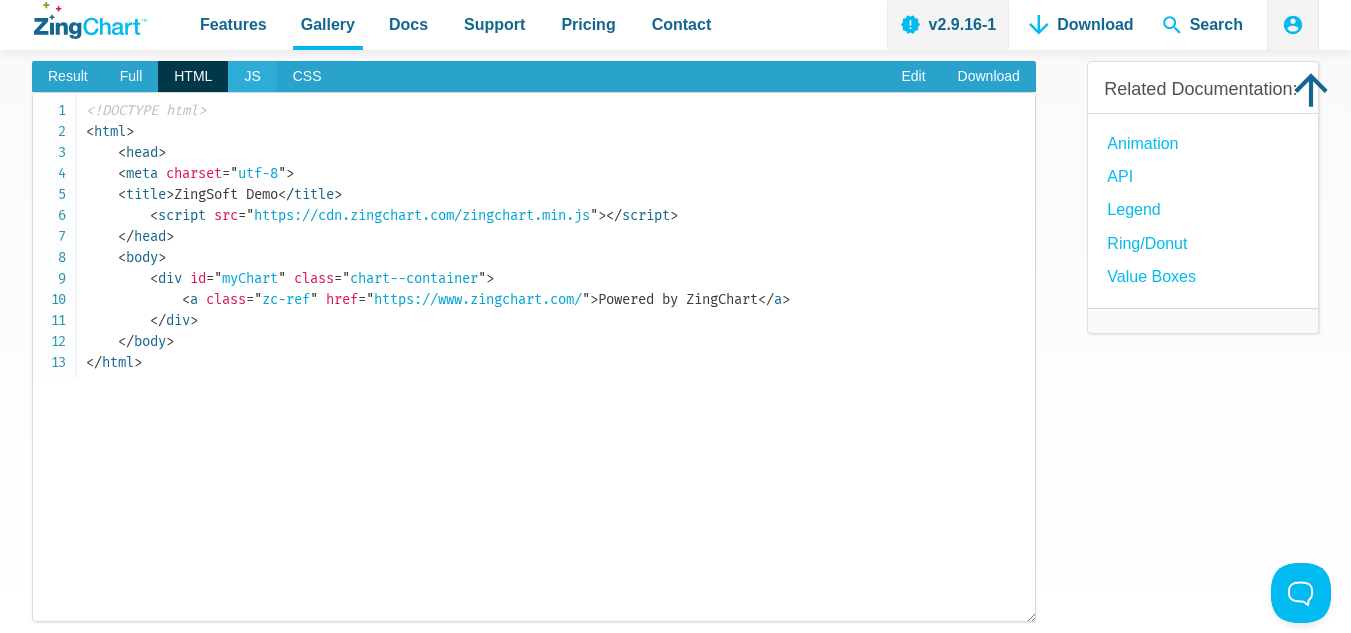 click on "JS" at bounding box center [252, 77] 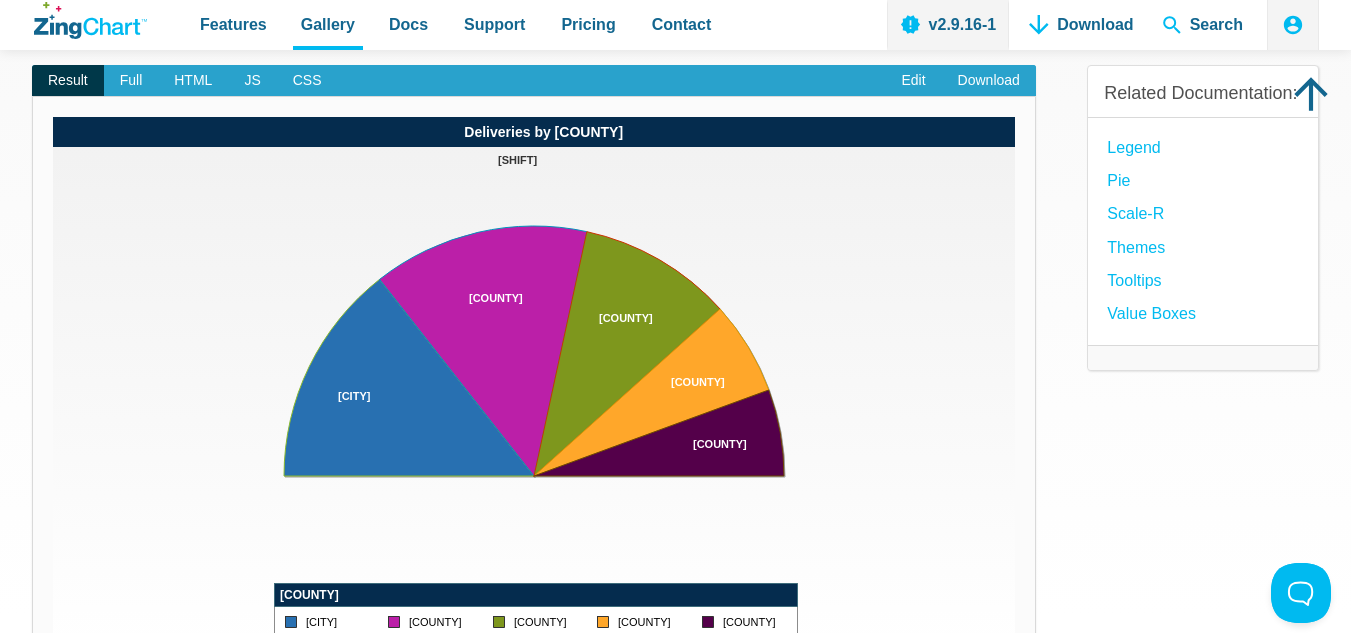 scroll, scrollTop: 100, scrollLeft: 0, axis: vertical 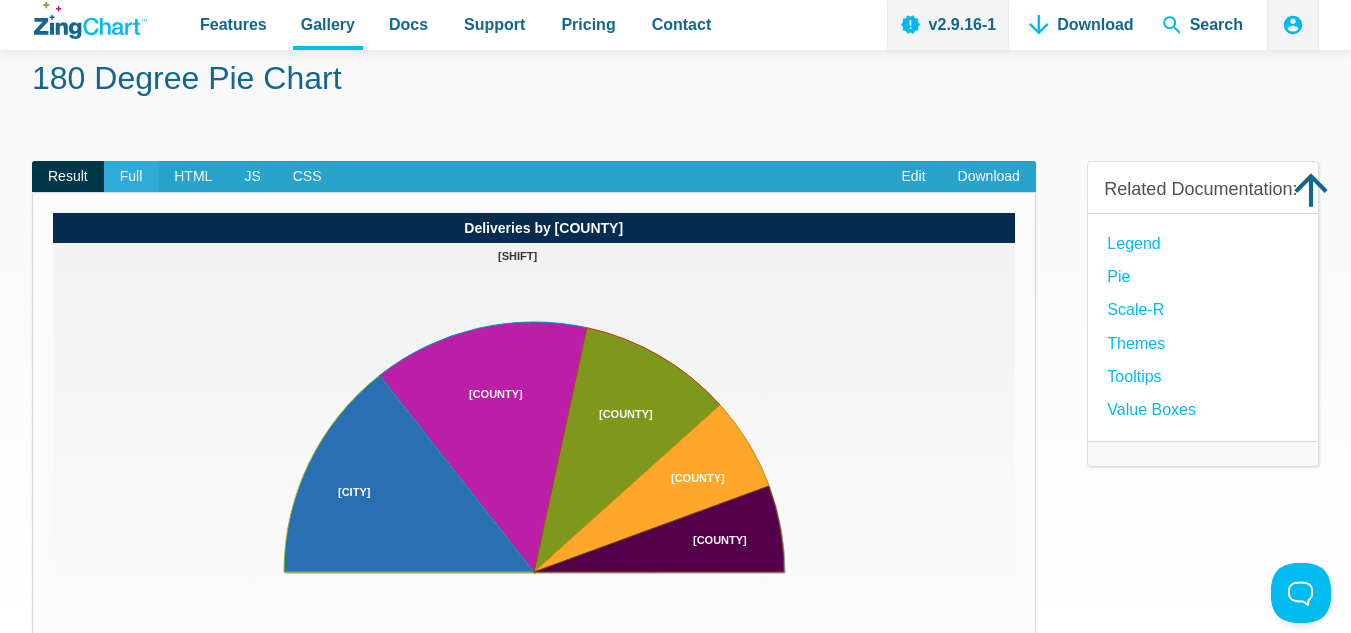 click on "Full" at bounding box center [131, 177] 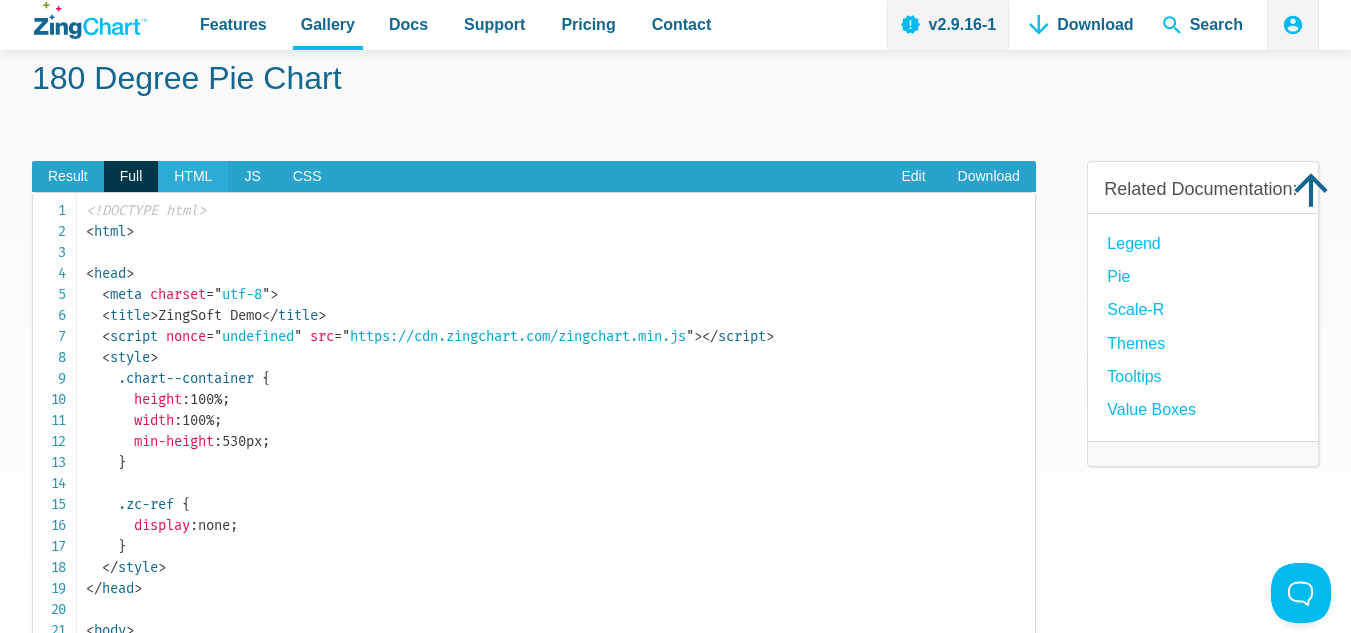 click on "HTML" at bounding box center [193, 177] 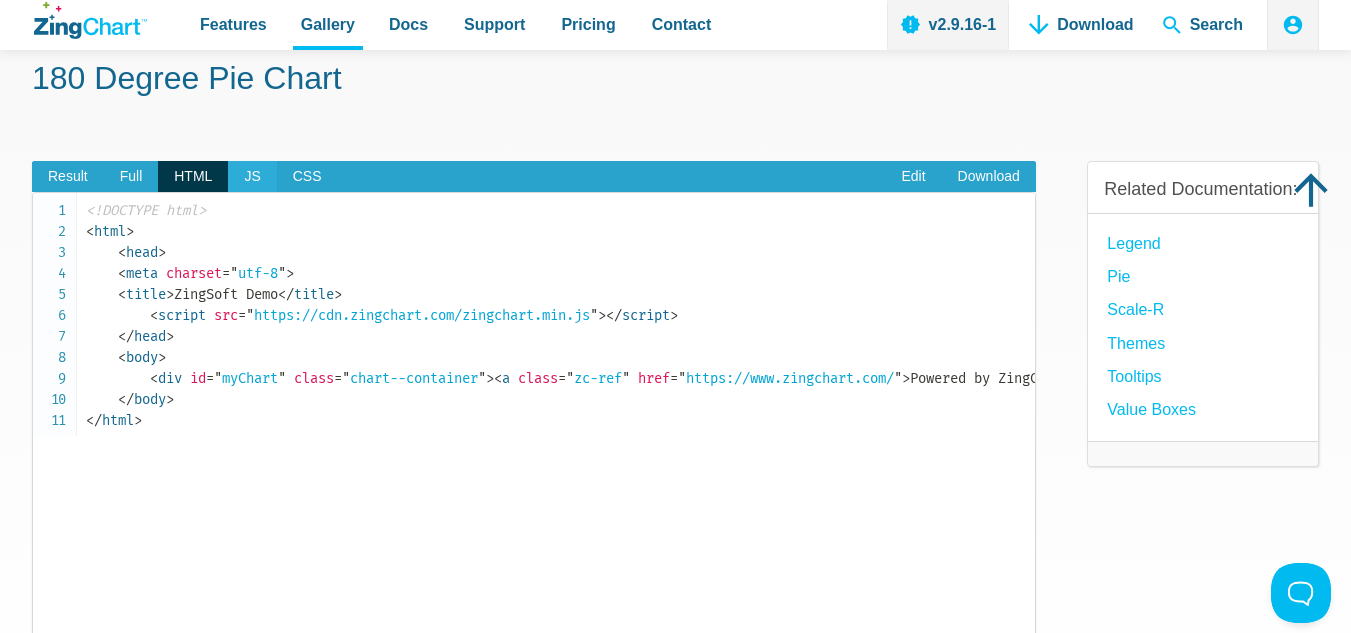 click on "JS" at bounding box center (252, 177) 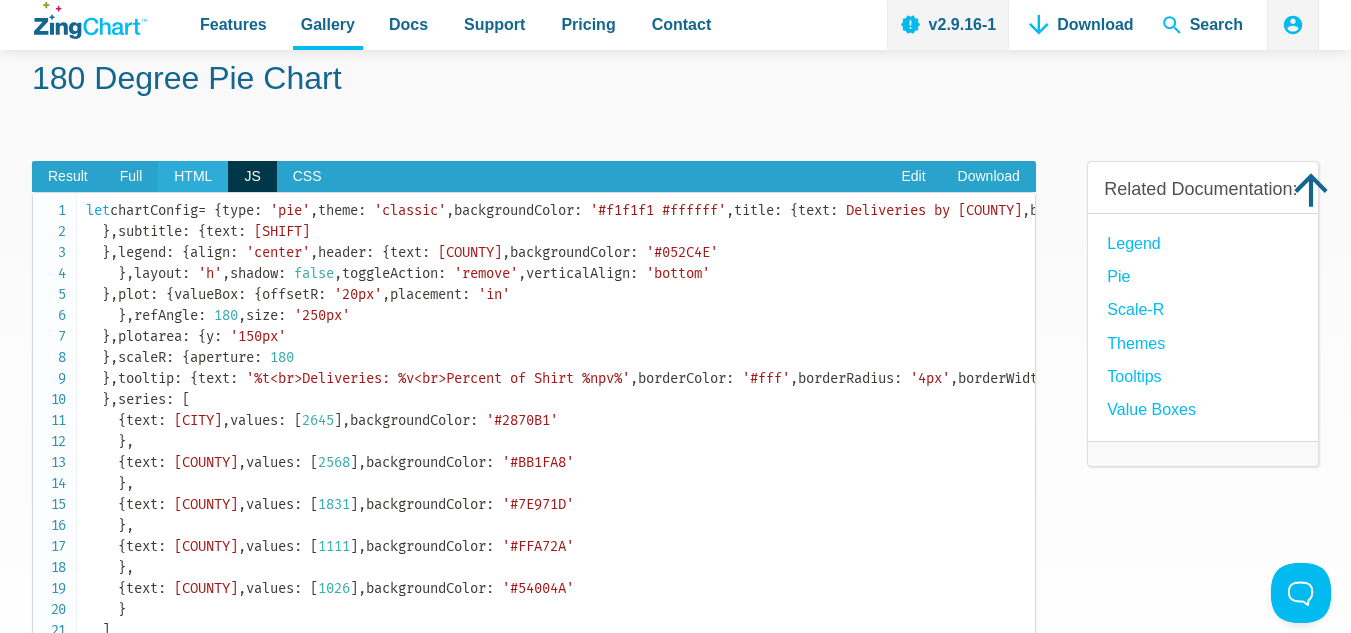click on "HTML" at bounding box center (193, 177) 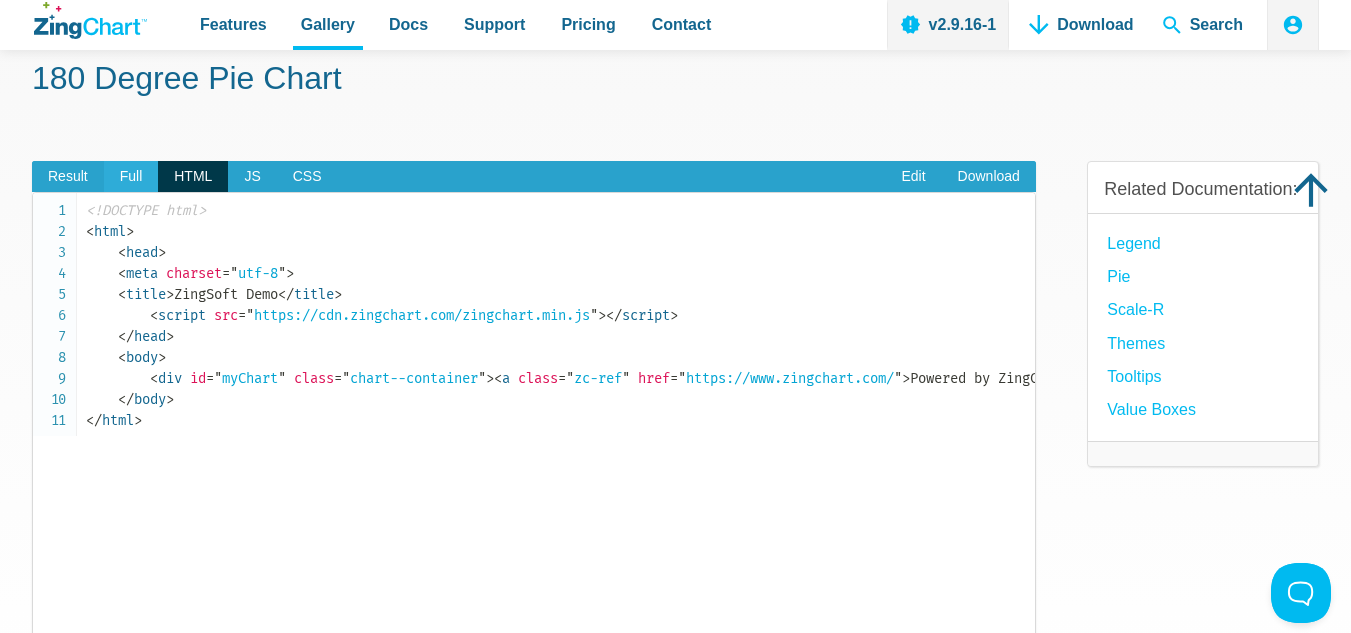 click on "Full" at bounding box center (131, 177) 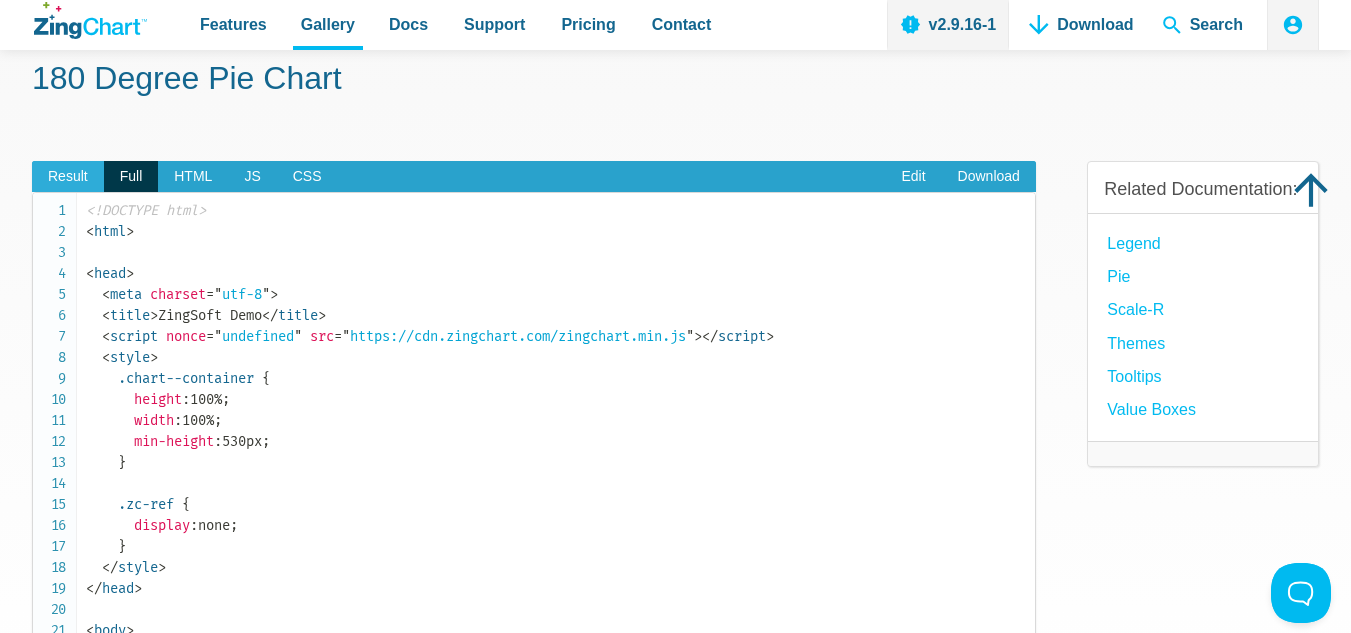 click on "Result" at bounding box center (68, 177) 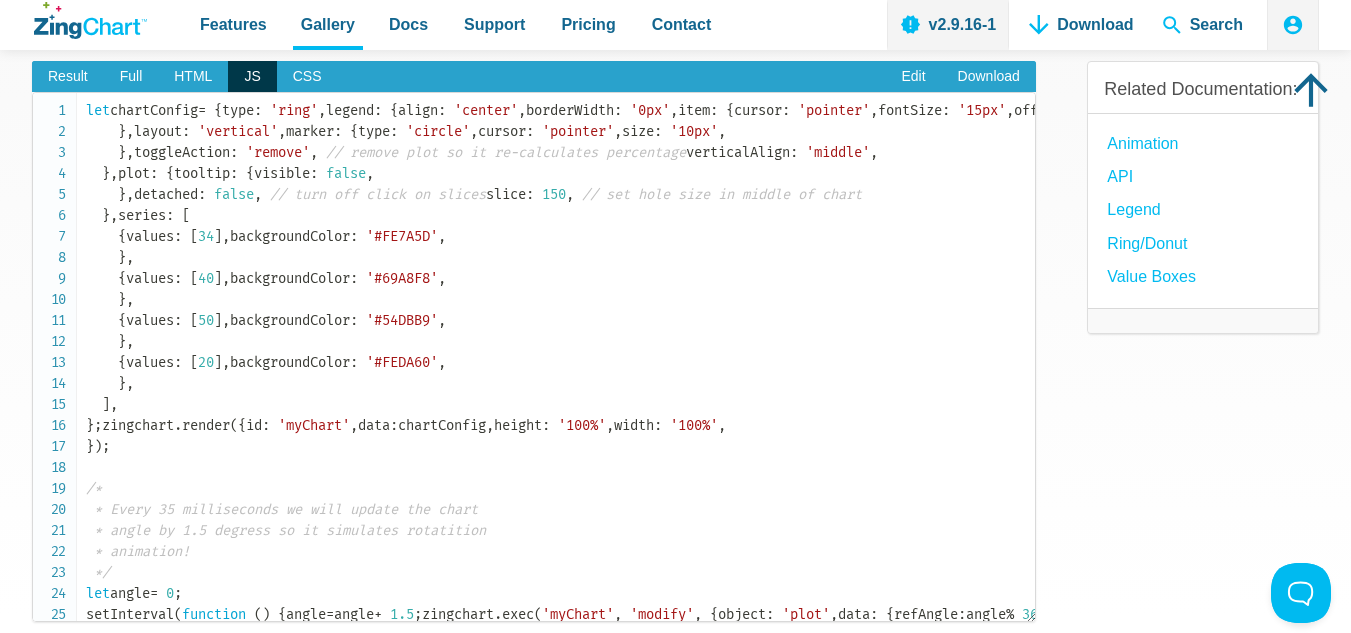 scroll, scrollTop: 0, scrollLeft: 0, axis: both 